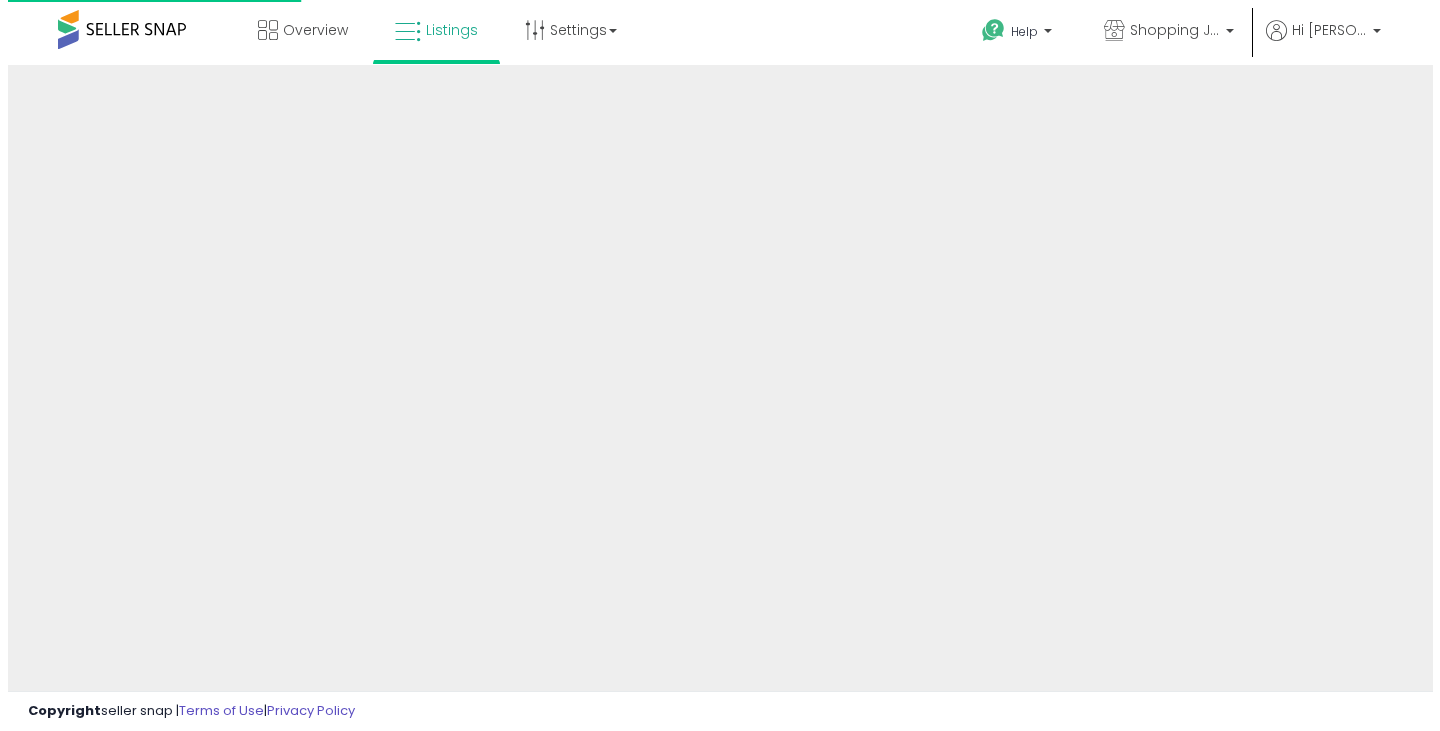 scroll, scrollTop: 0, scrollLeft: 0, axis: both 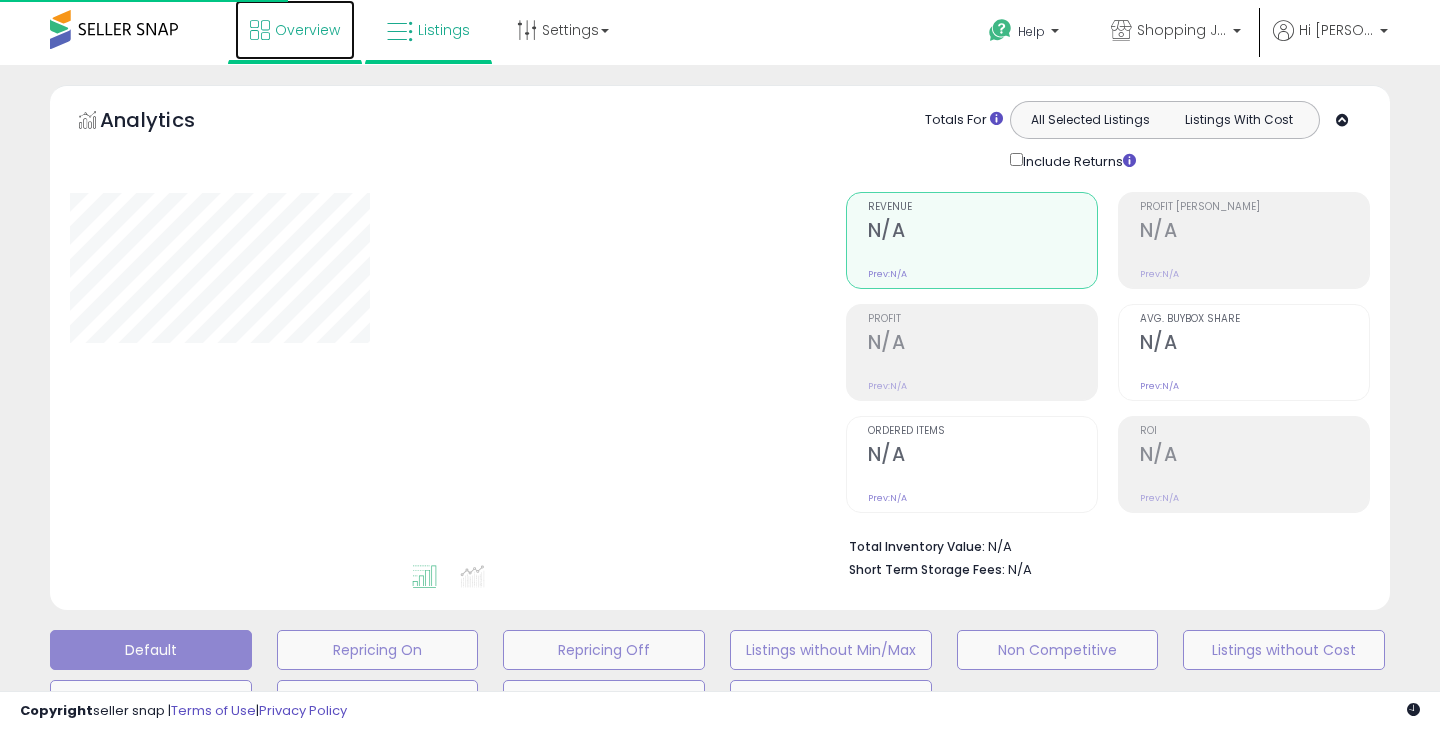 click on "Overview" at bounding box center [307, 30] 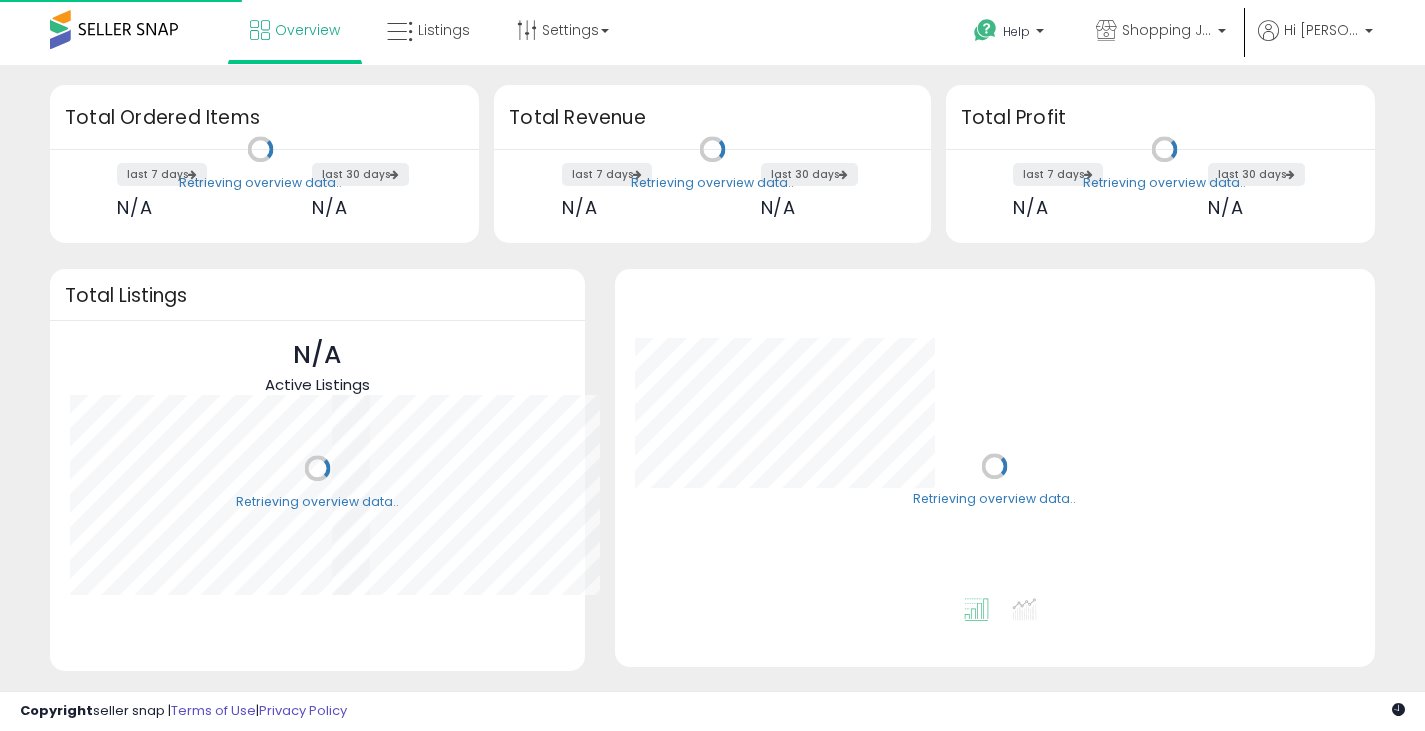 scroll, scrollTop: 0, scrollLeft: 0, axis: both 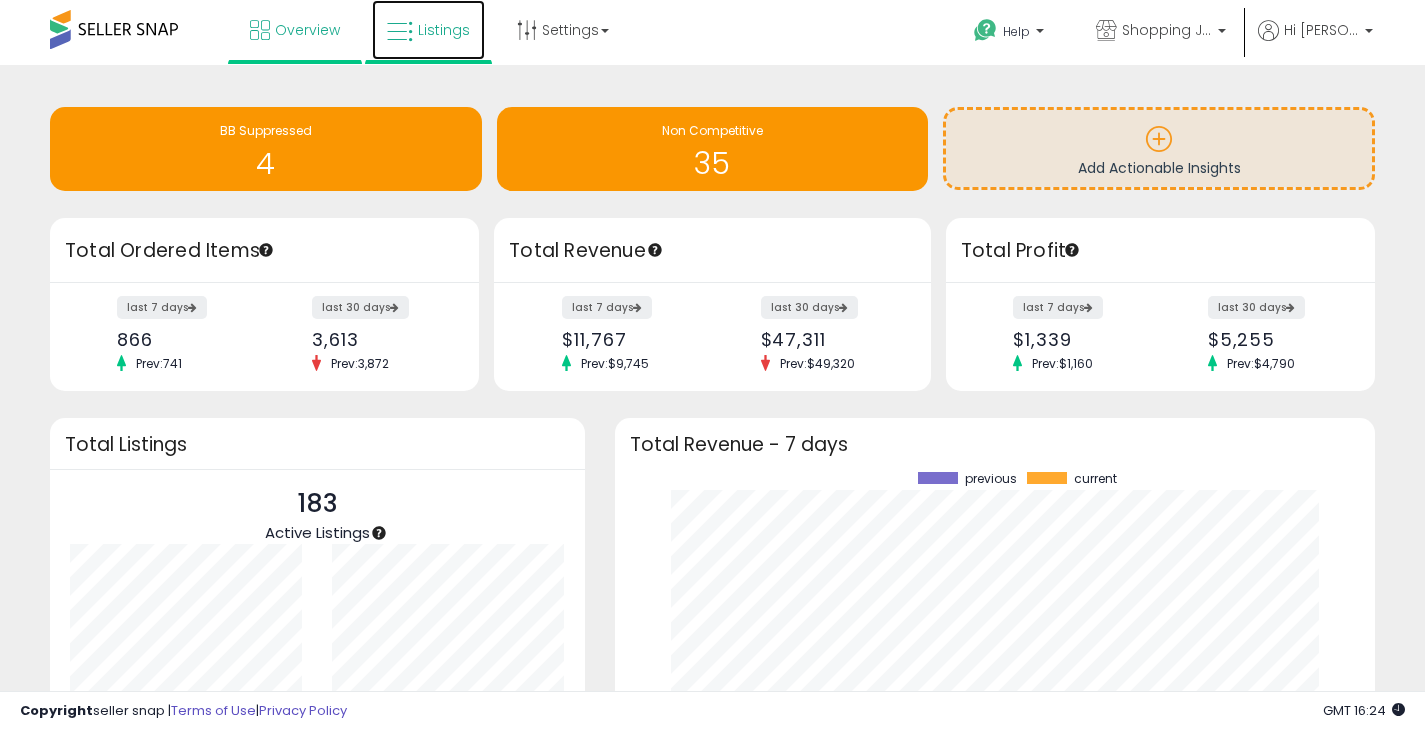 click on "Listings" at bounding box center (428, 30) 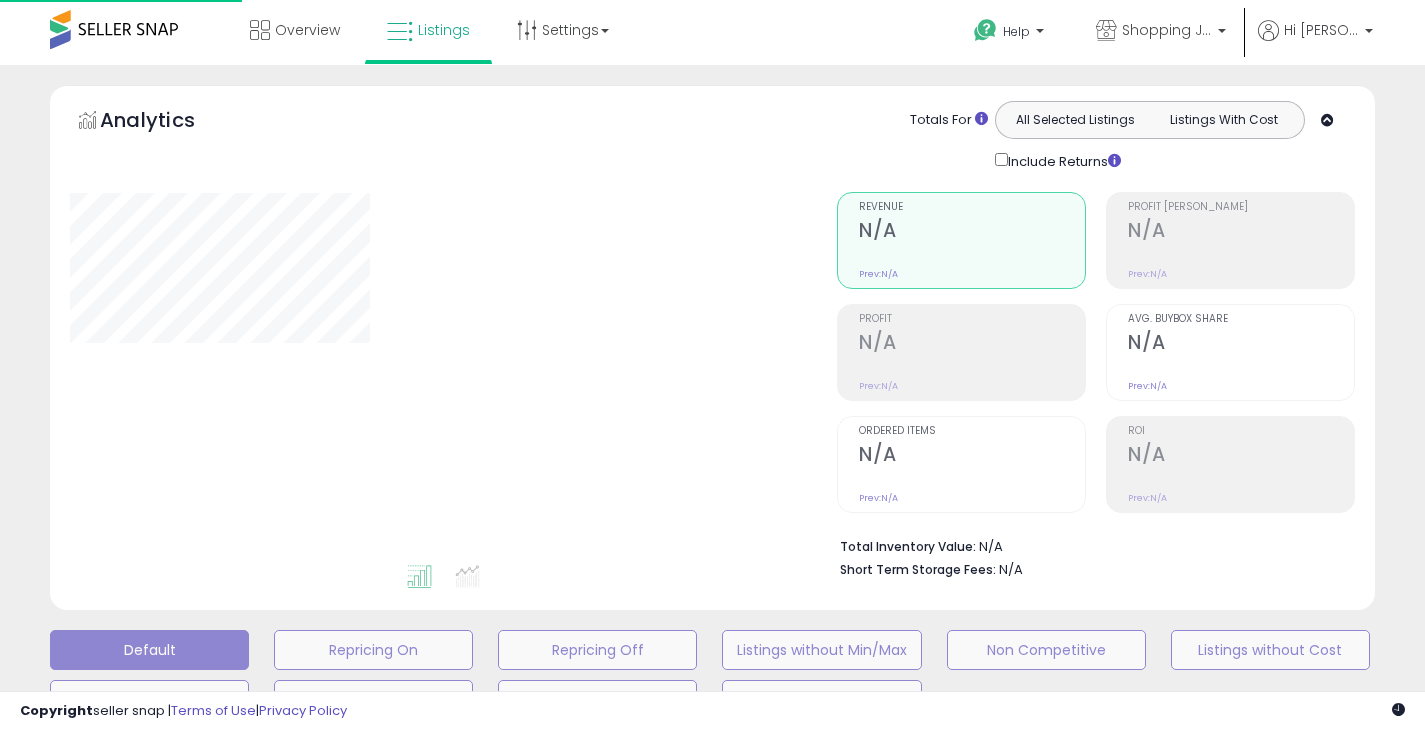 scroll, scrollTop: 0, scrollLeft: 0, axis: both 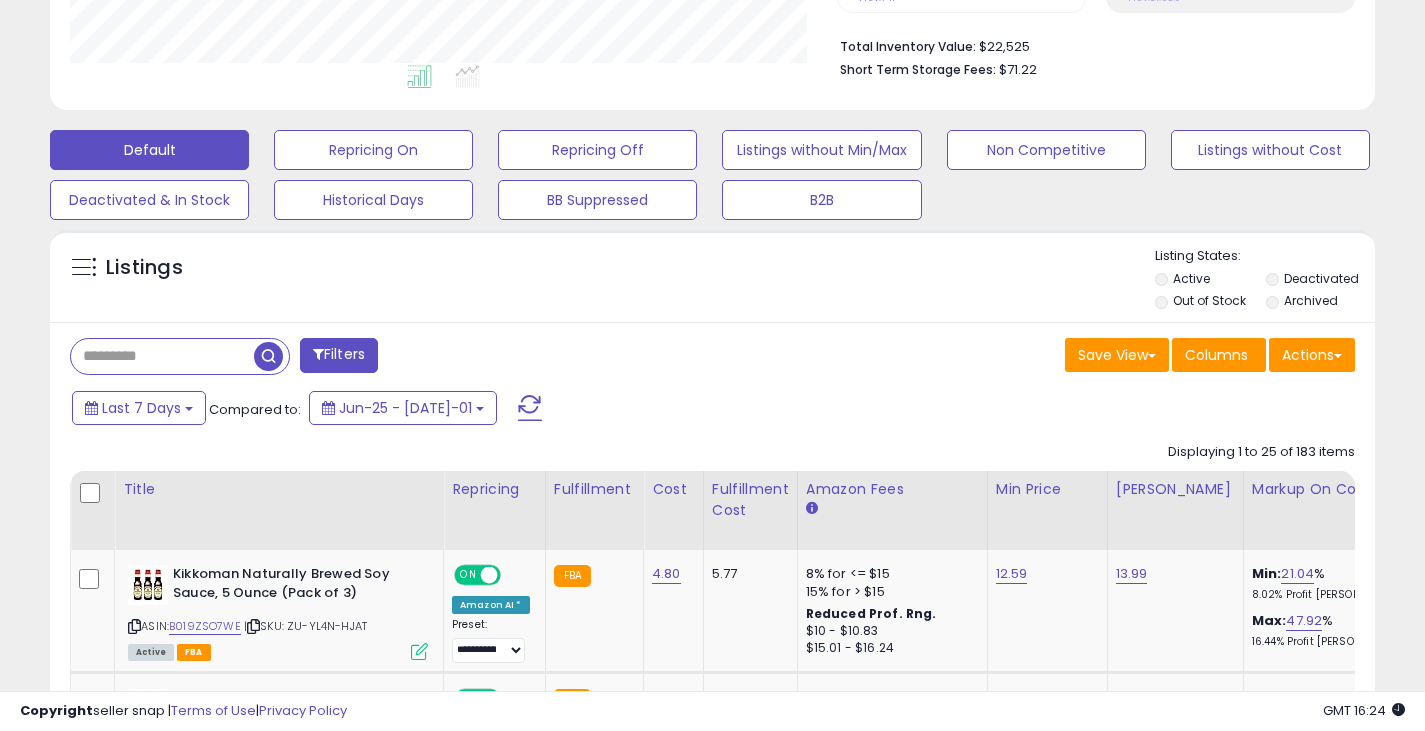 click at bounding box center [162, 356] 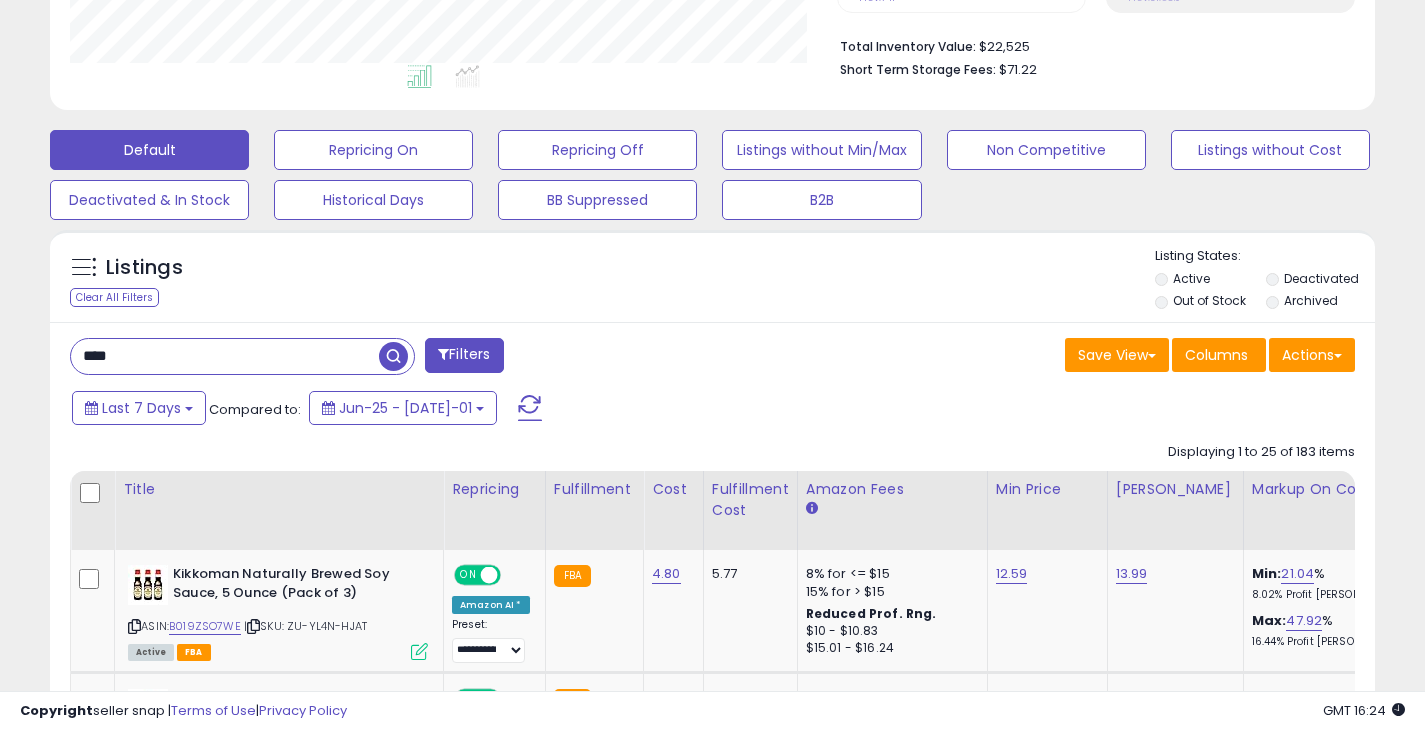 type on "****" 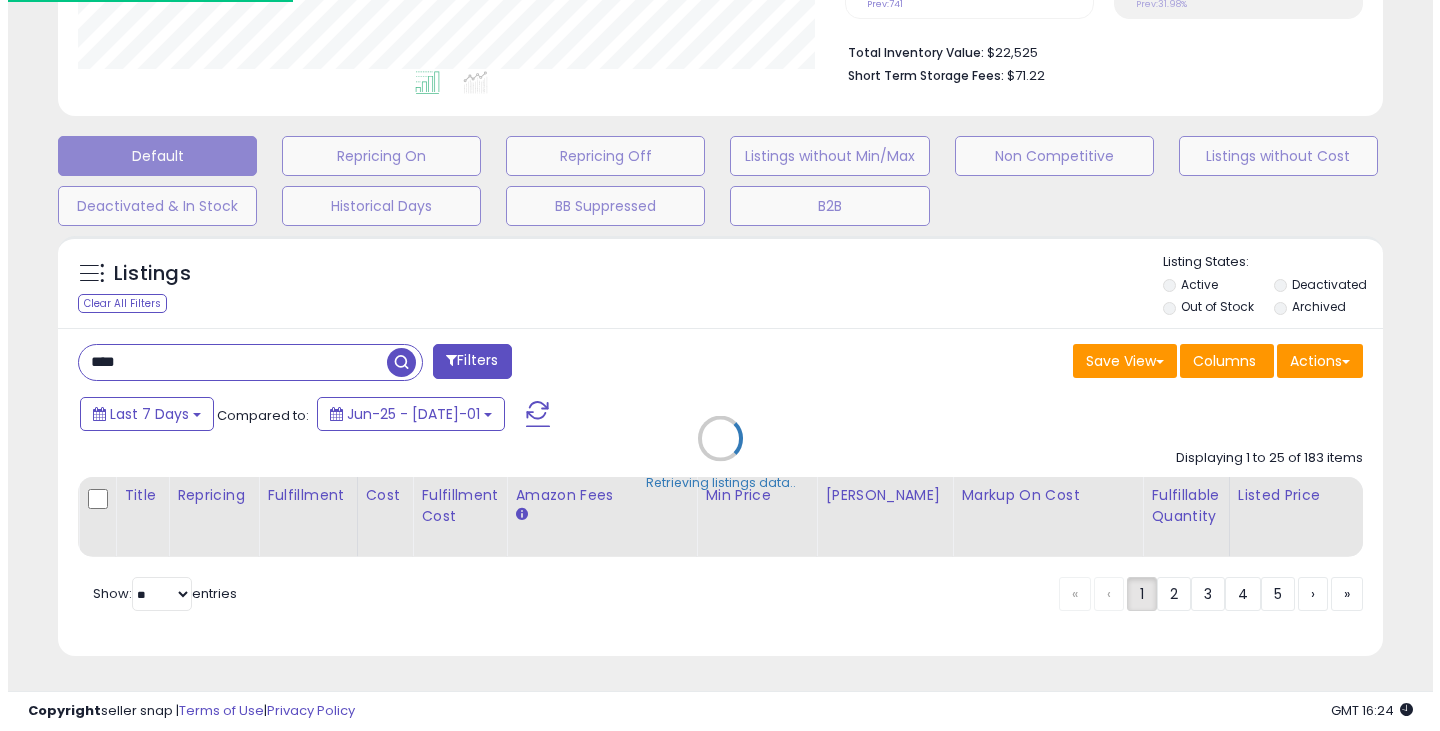 scroll, scrollTop: 999590, scrollLeft: 999224, axis: both 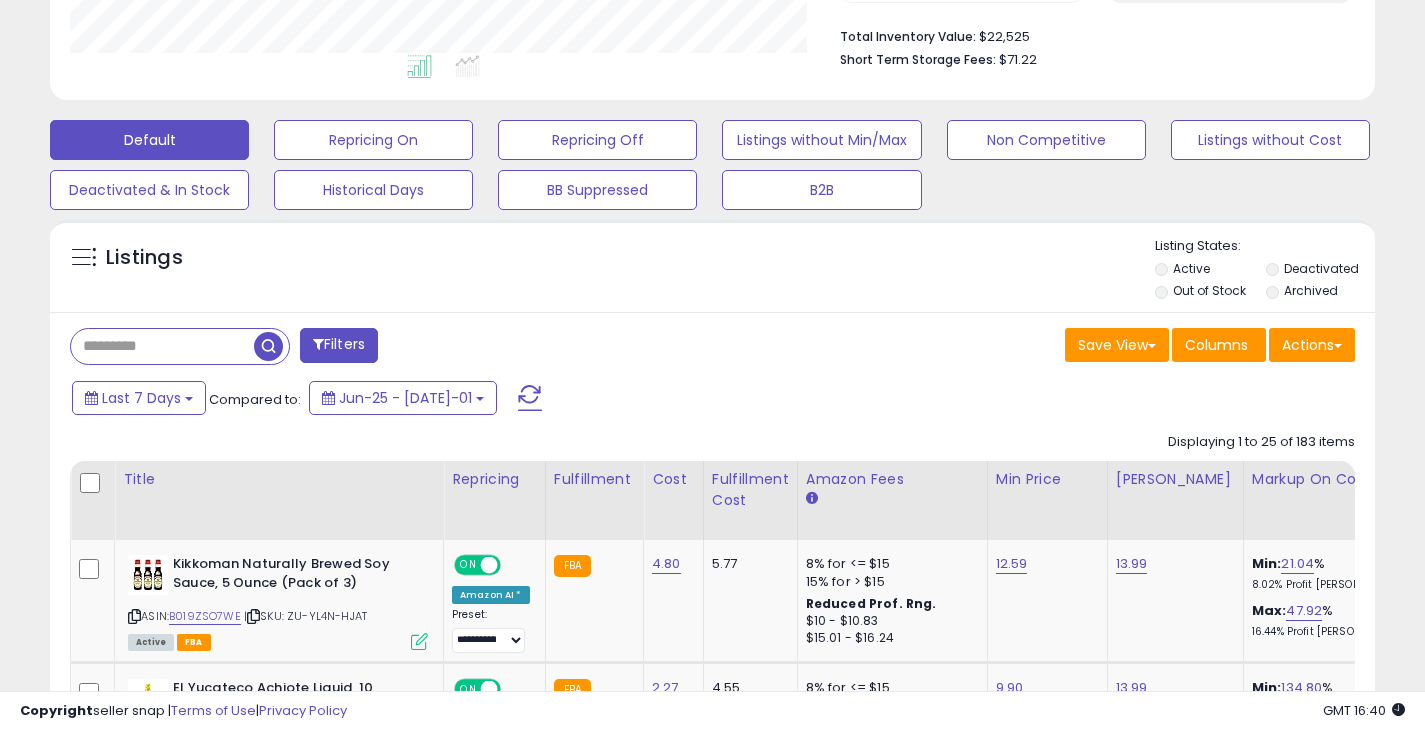 click at bounding box center (162, 346) 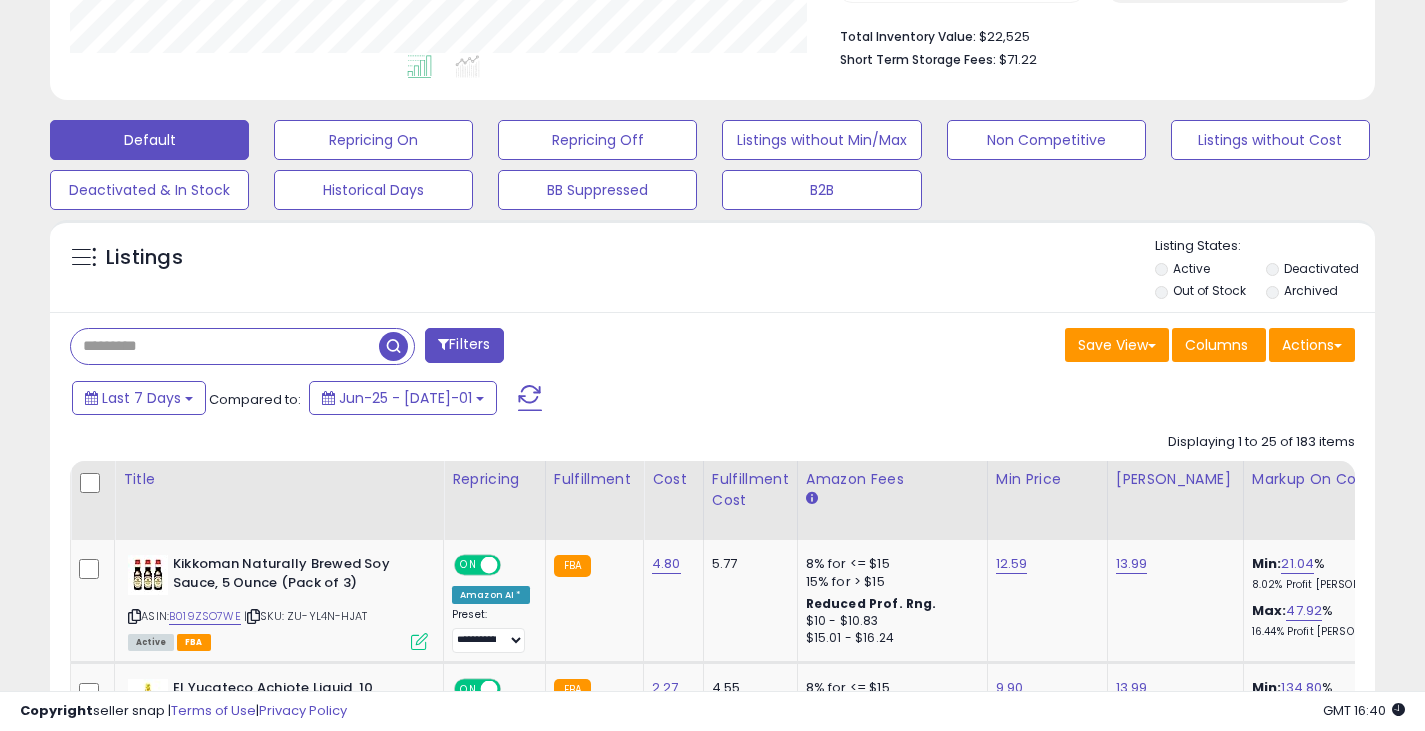 paste on "**********" 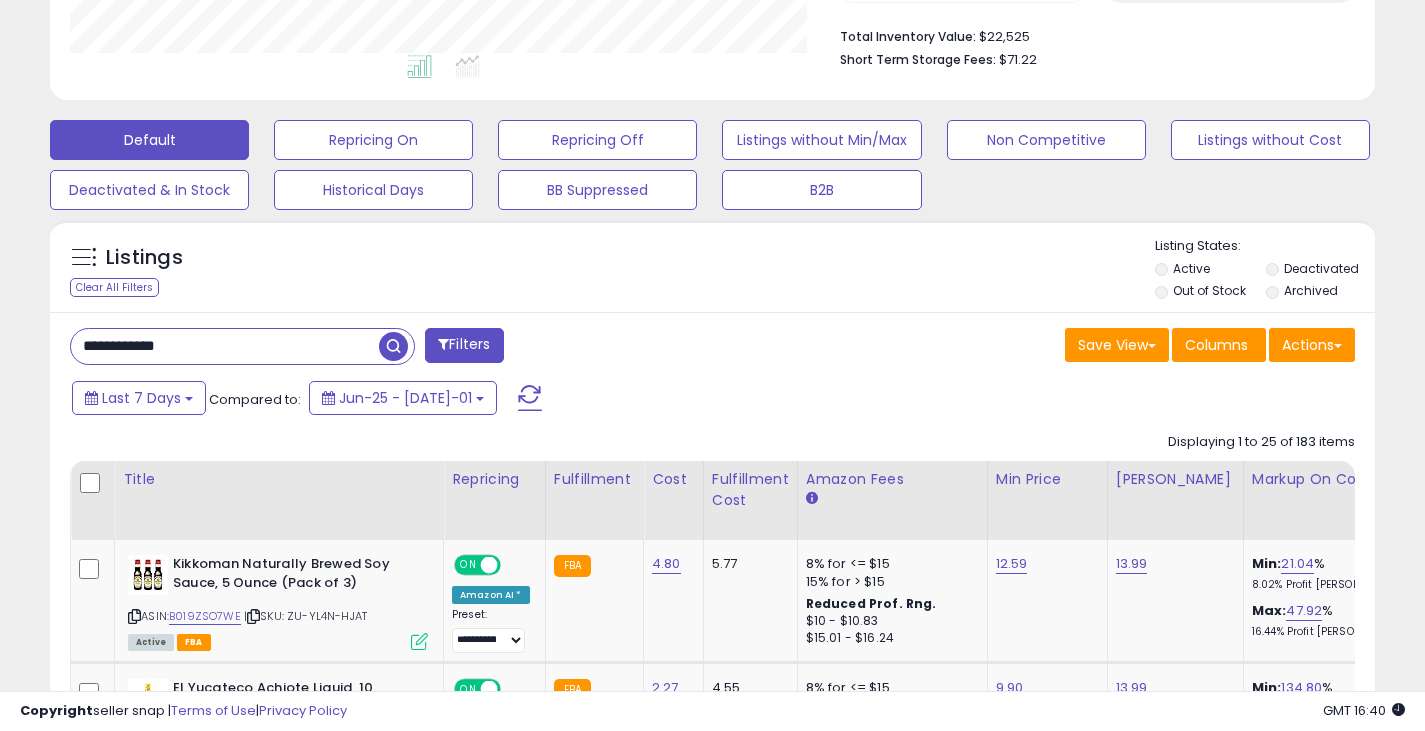 type on "**********" 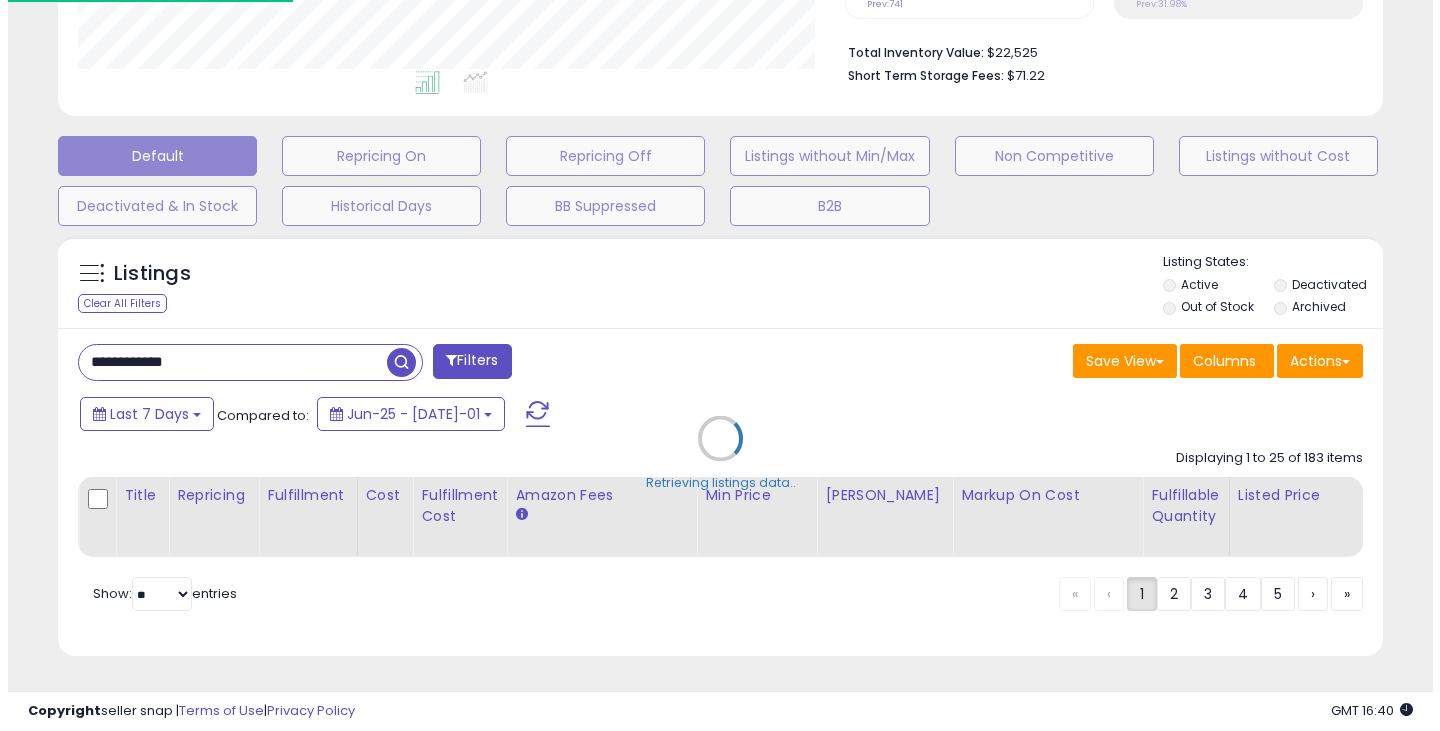 scroll, scrollTop: 509, scrollLeft: 0, axis: vertical 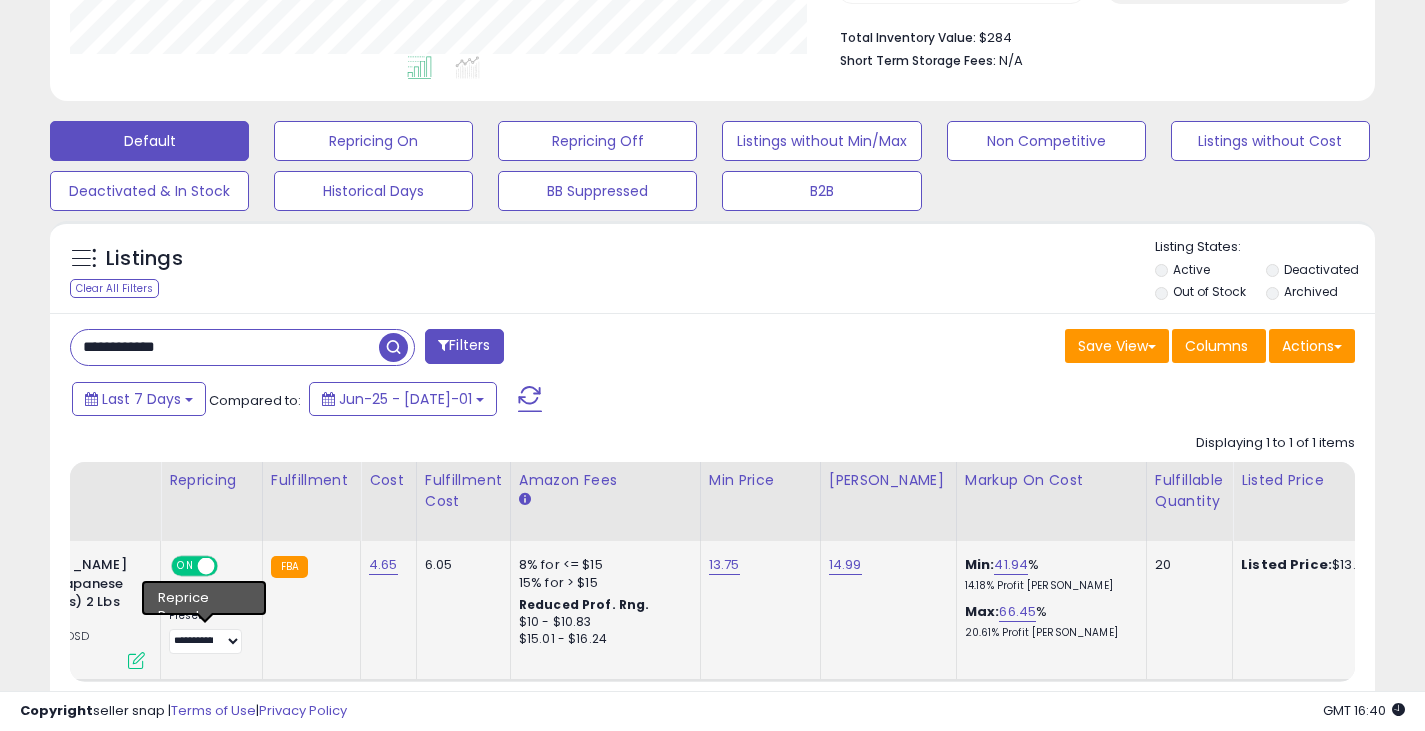 click at bounding box center (136, 660) 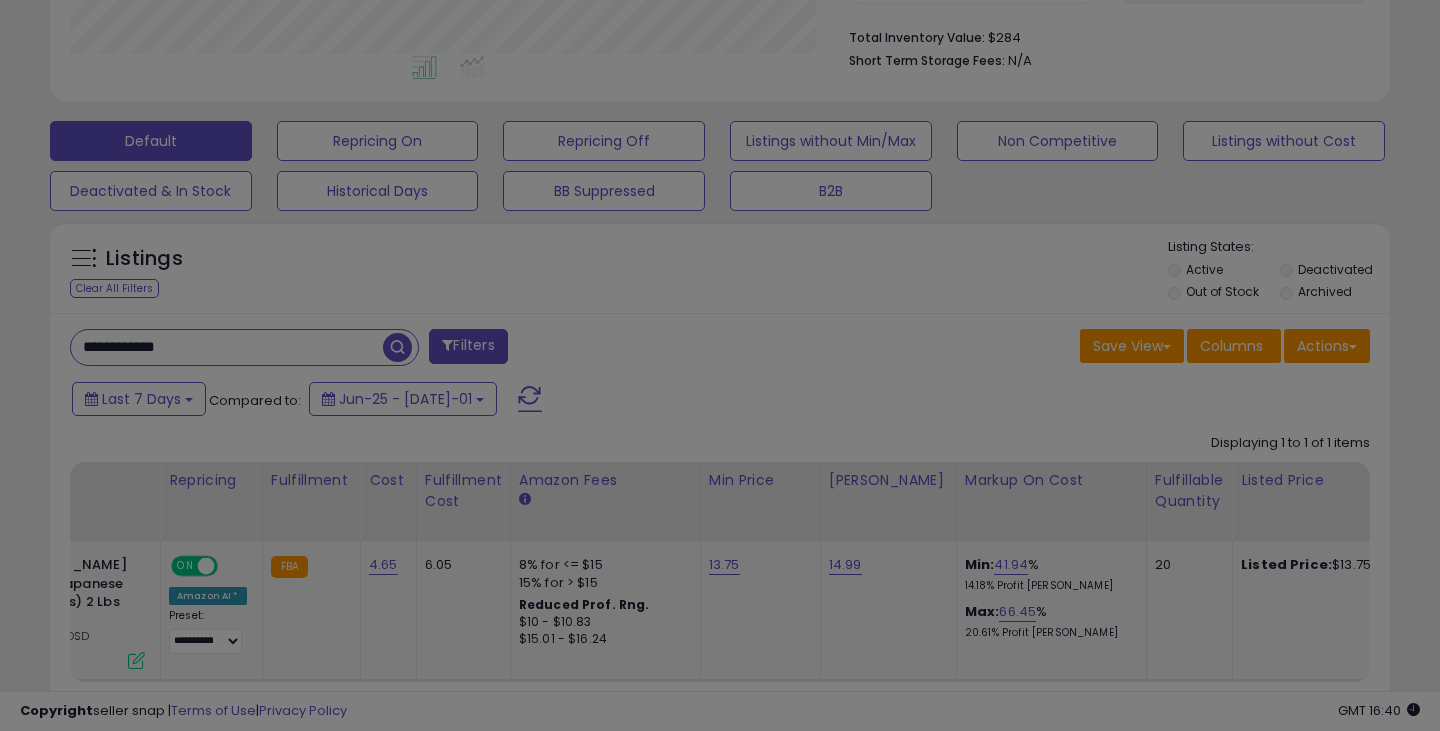 scroll, scrollTop: 999590, scrollLeft: 999224, axis: both 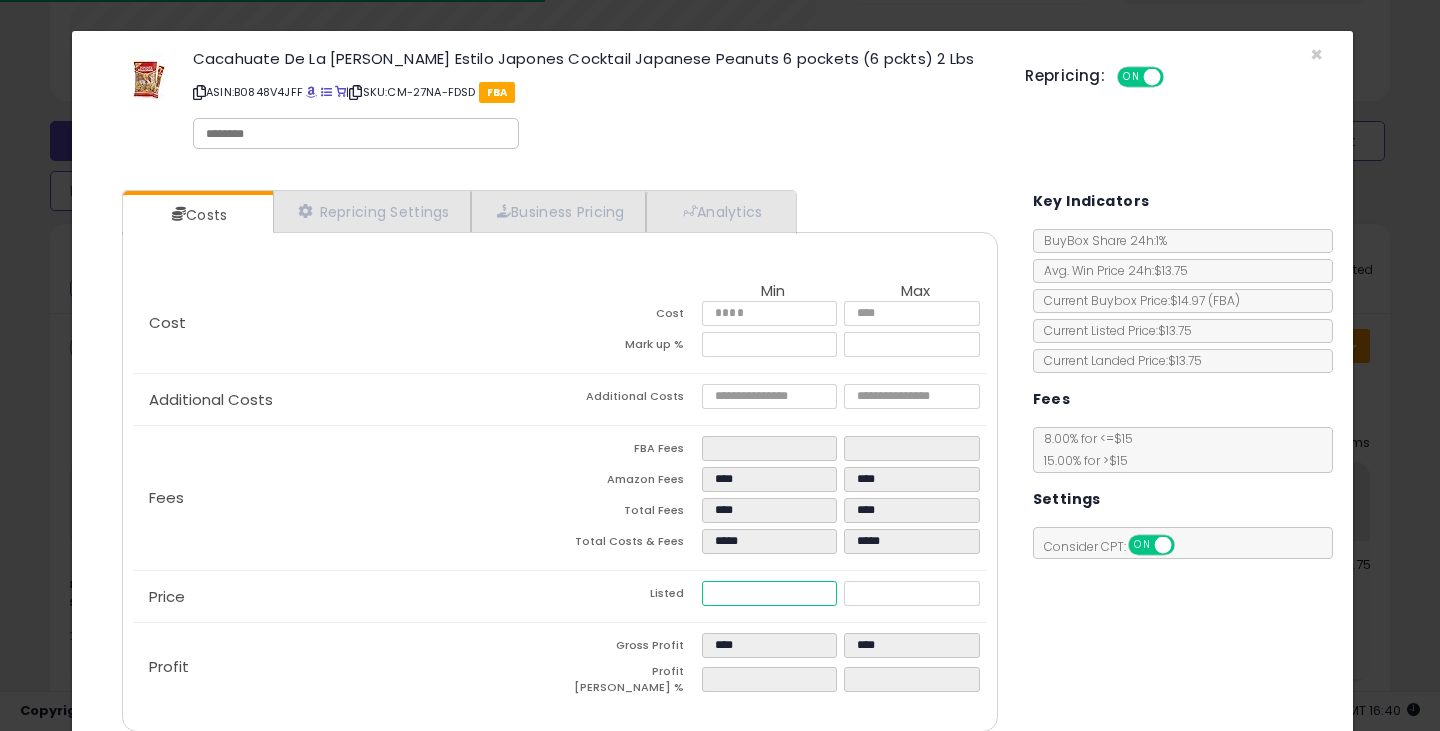 drag, startPoint x: 752, startPoint y: 593, endPoint x: 560, endPoint y: 590, distance: 192.02344 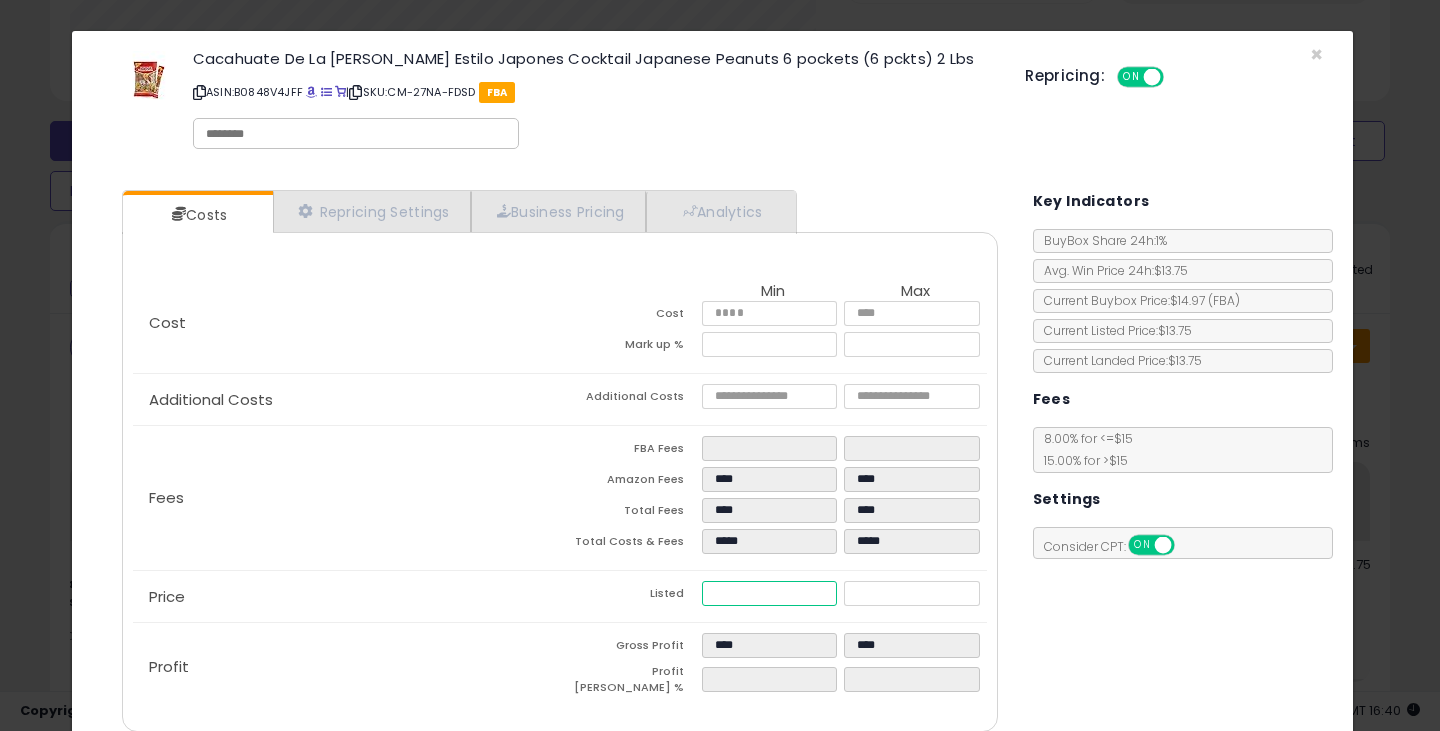 type on "****" 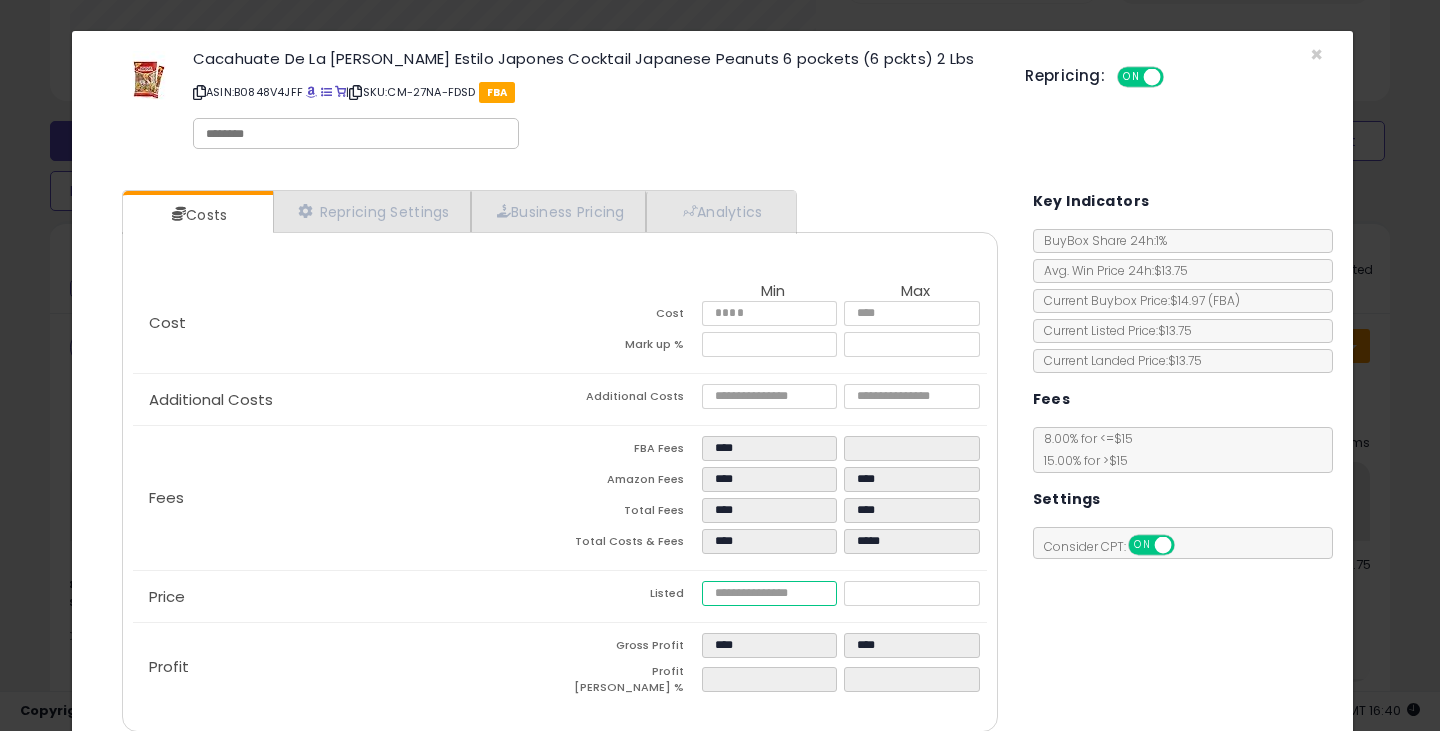 type on "****" 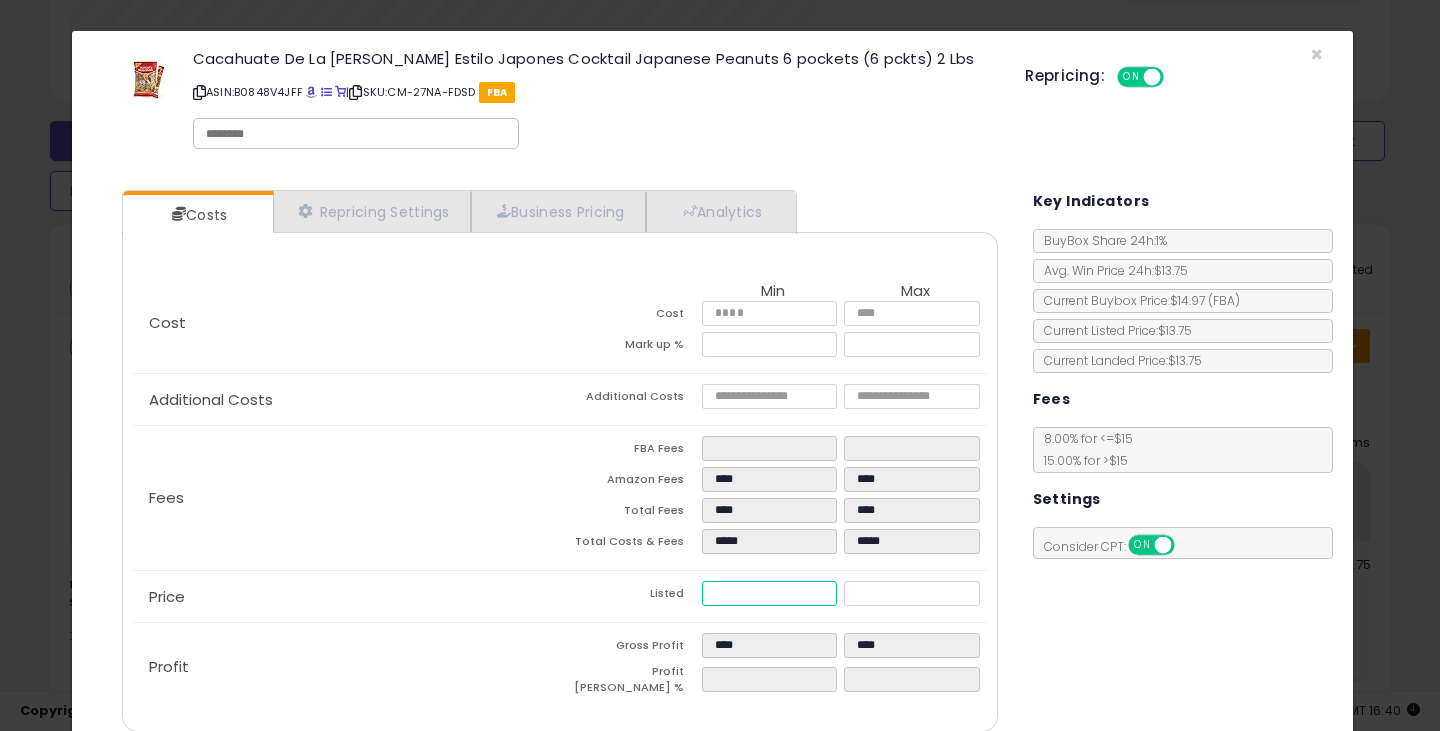 type on "****" 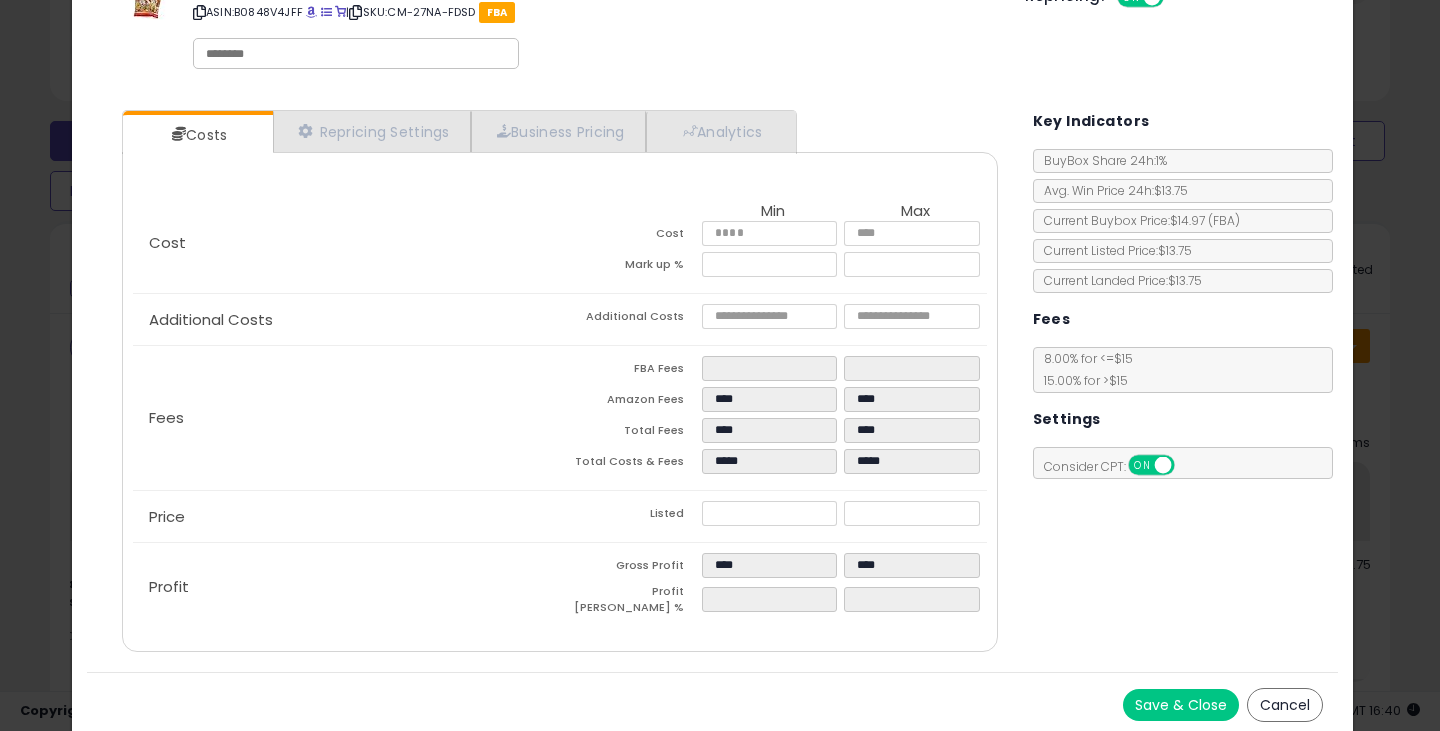 click on "Save & Close" at bounding box center (1181, 705) 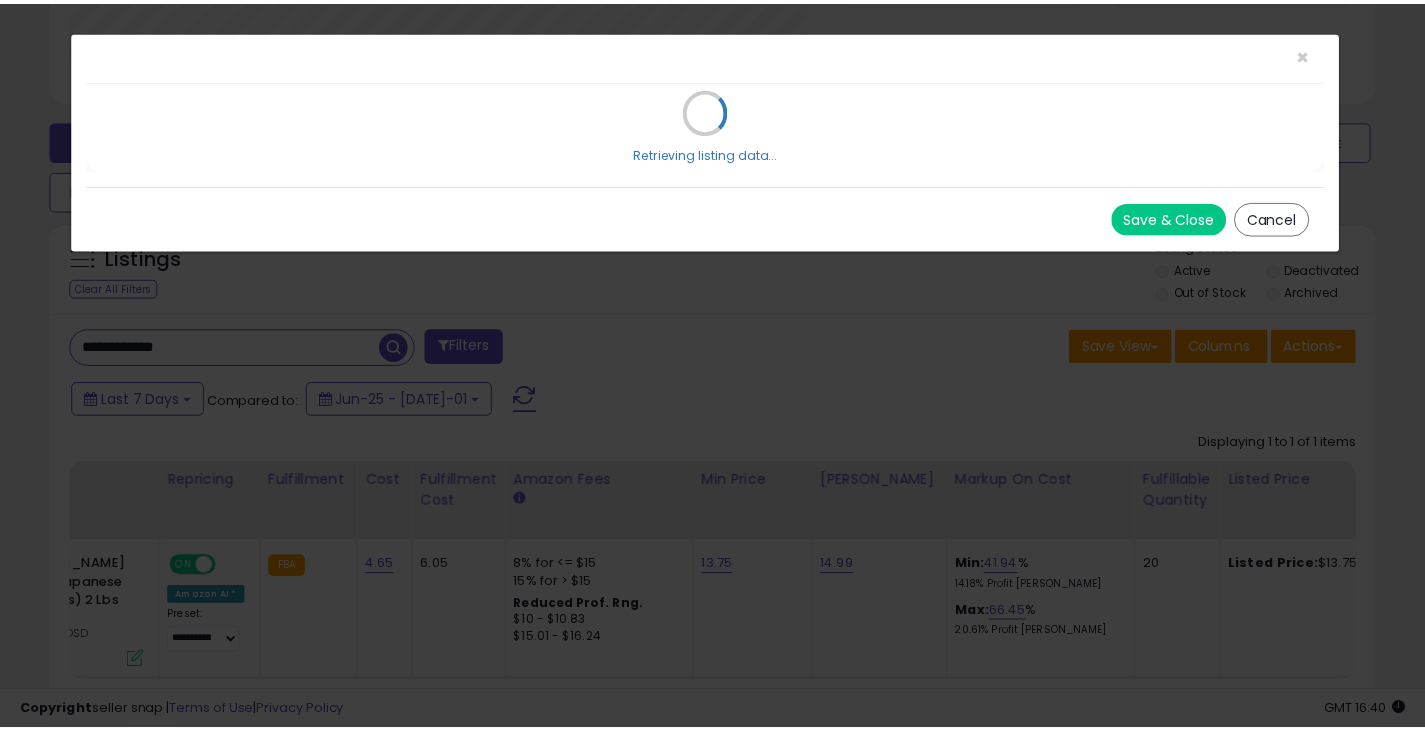 scroll, scrollTop: 0, scrollLeft: 0, axis: both 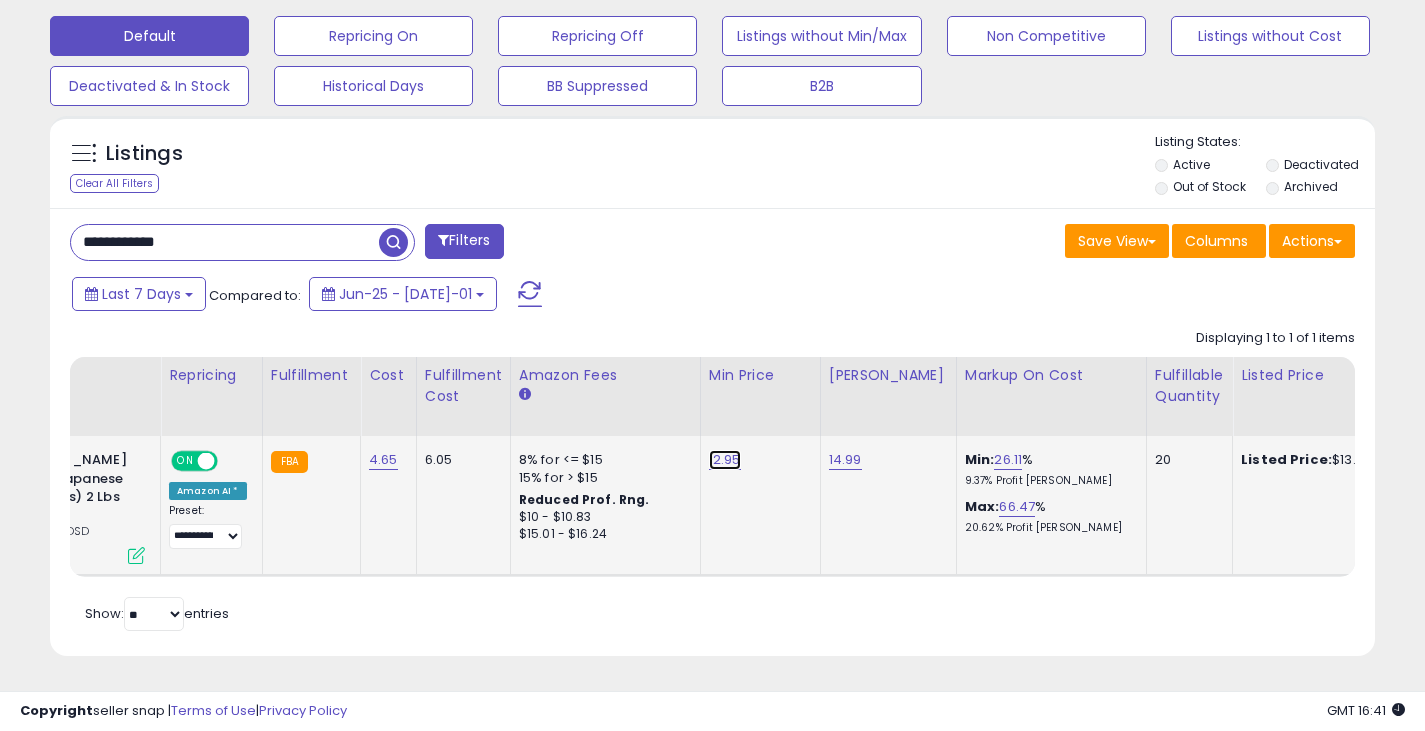 click on "12.95" at bounding box center [725, 460] 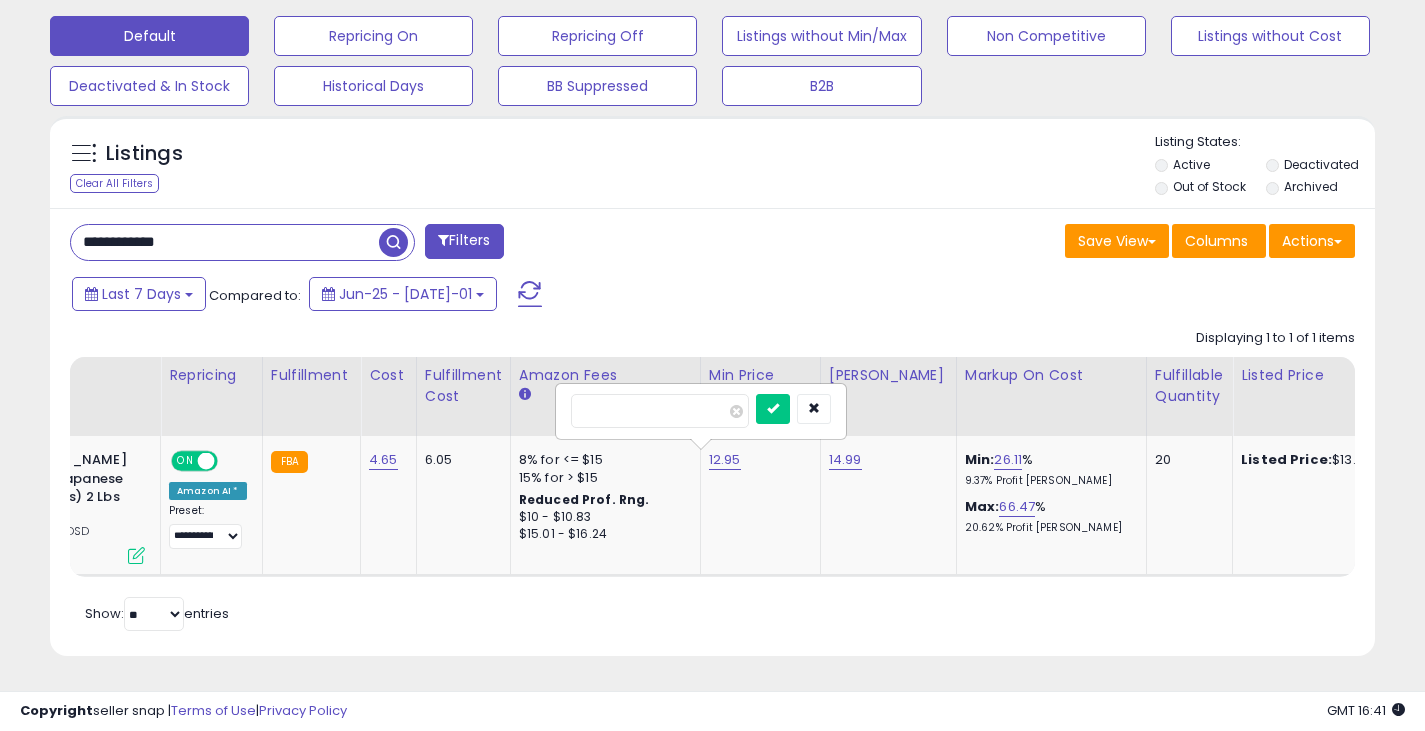 drag, startPoint x: 641, startPoint y: 400, endPoint x: 545, endPoint y: 394, distance: 96.18732 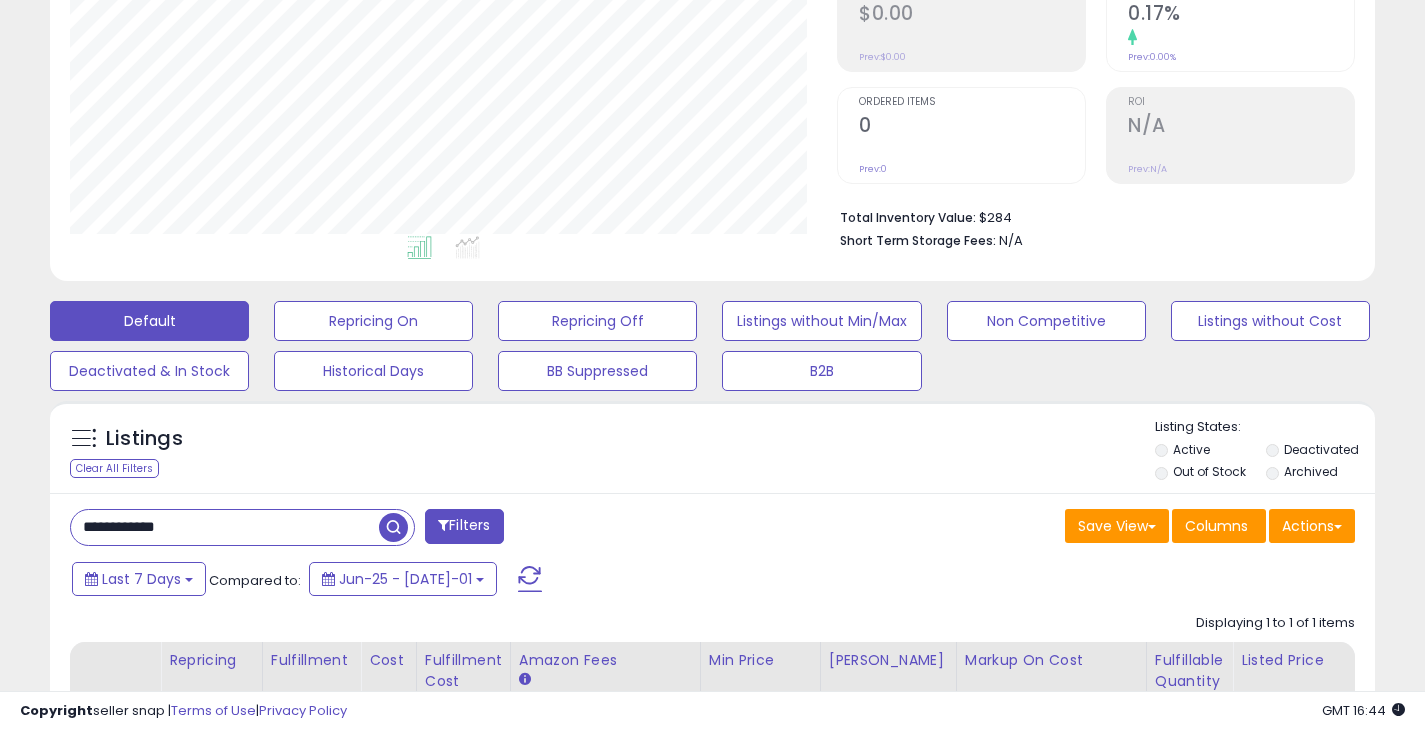 scroll, scrollTop: 629, scrollLeft: 0, axis: vertical 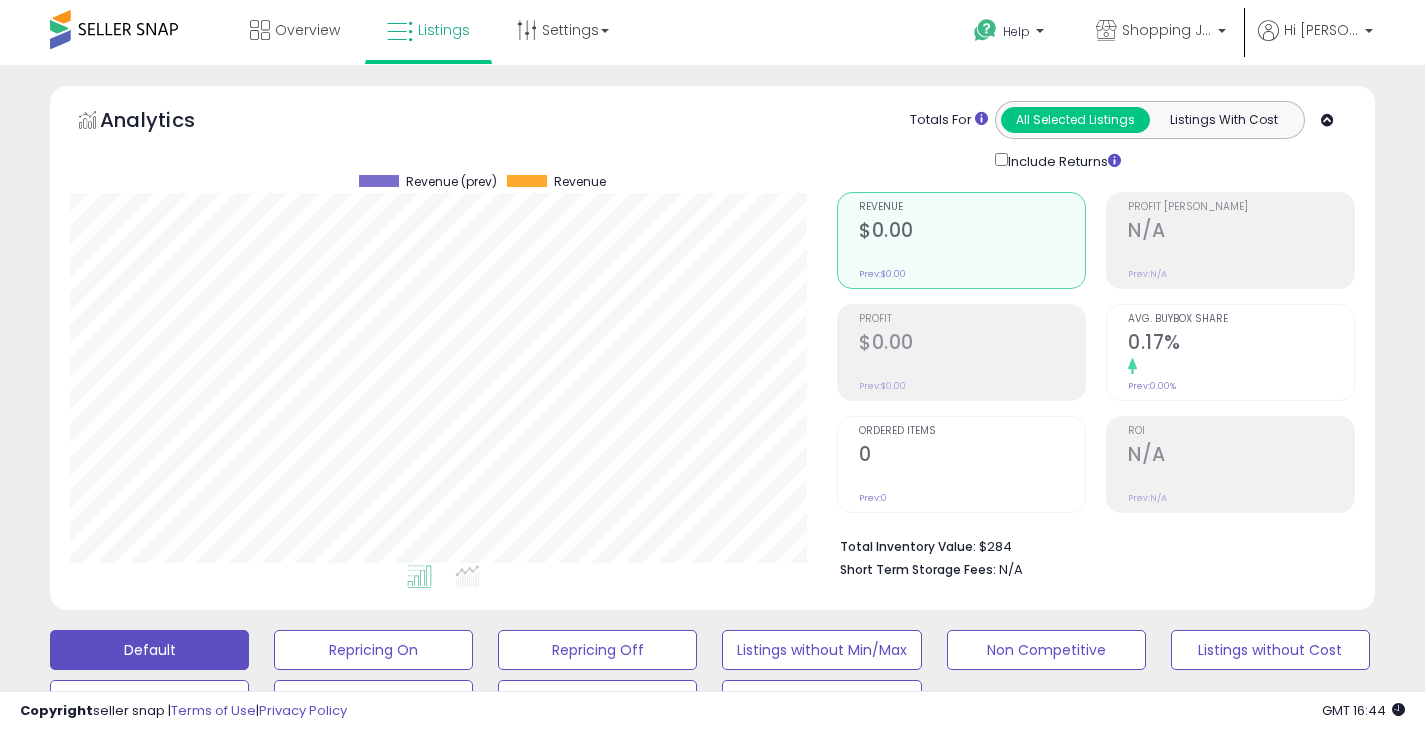 click at bounding box center (114, 29) 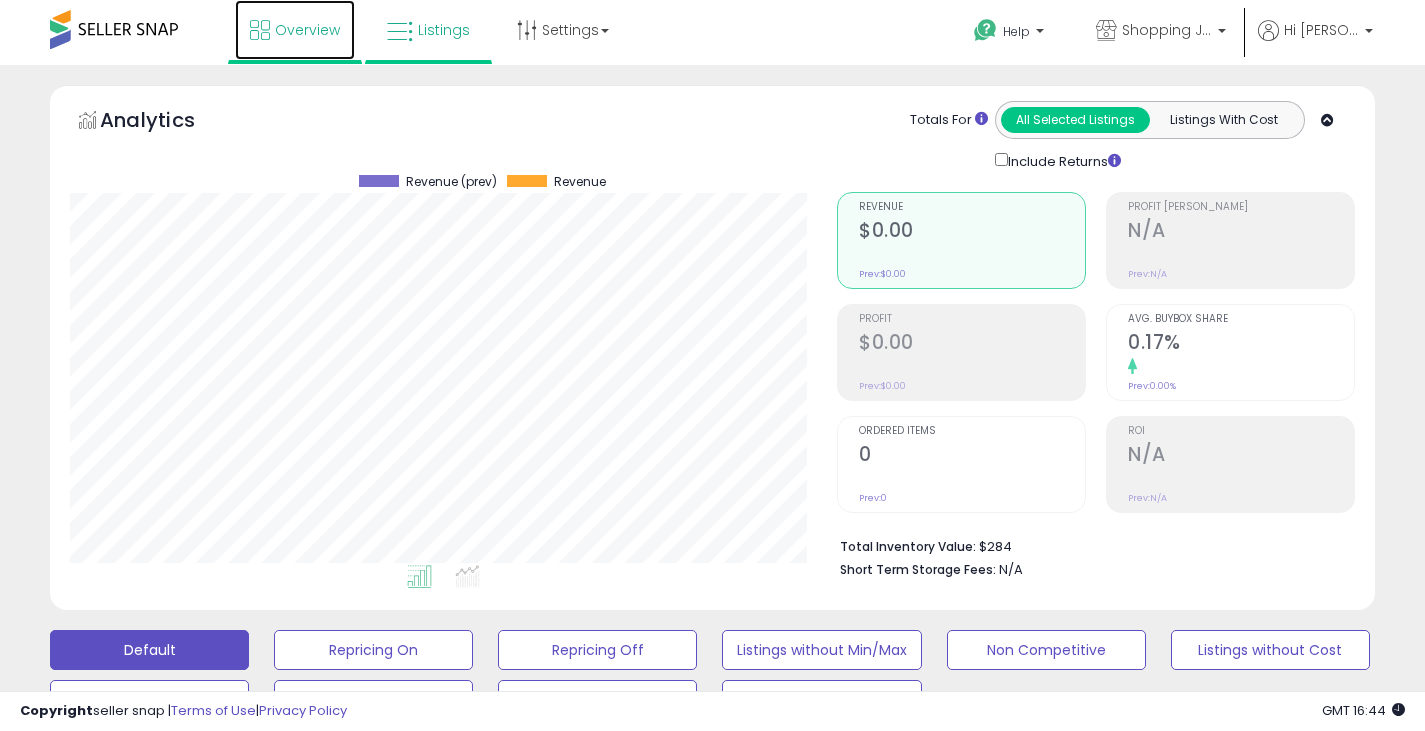 click on "Overview" at bounding box center [295, 30] 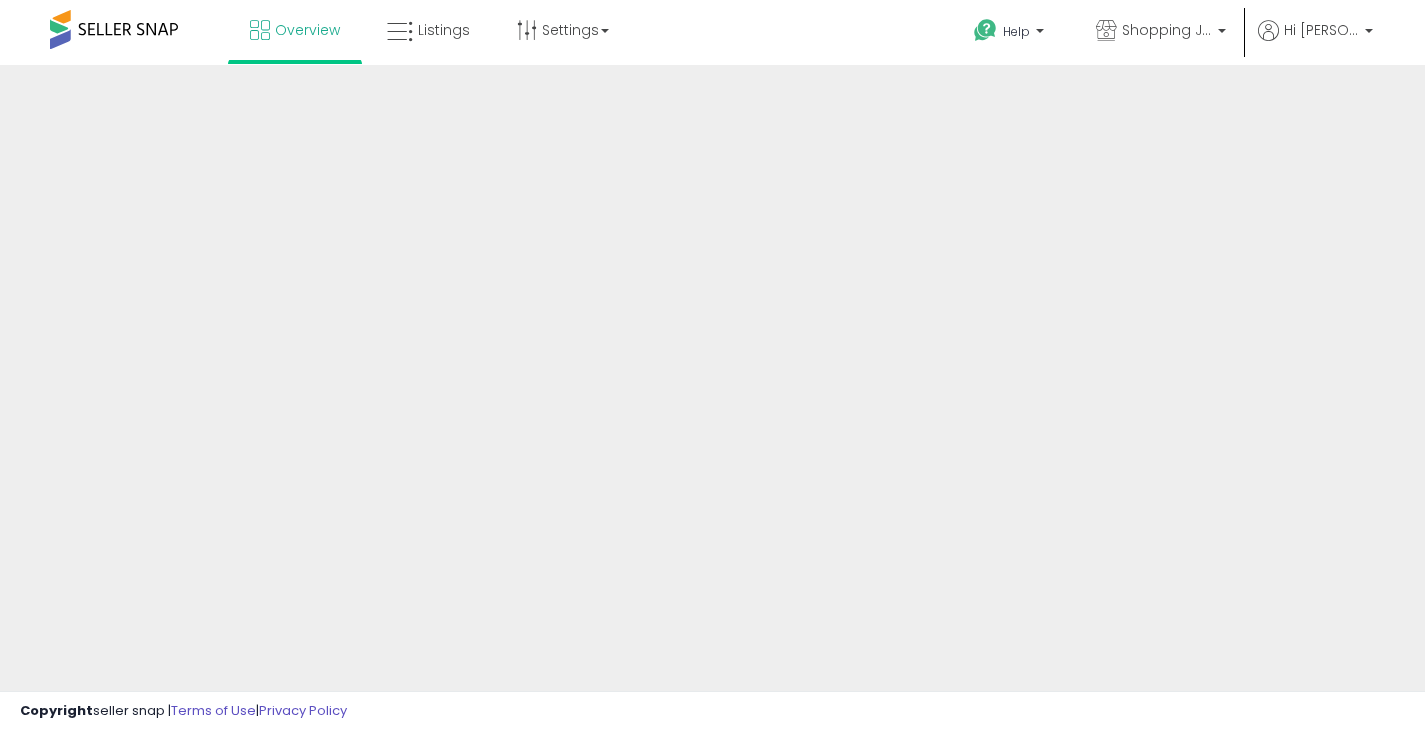 scroll, scrollTop: 0, scrollLeft: 0, axis: both 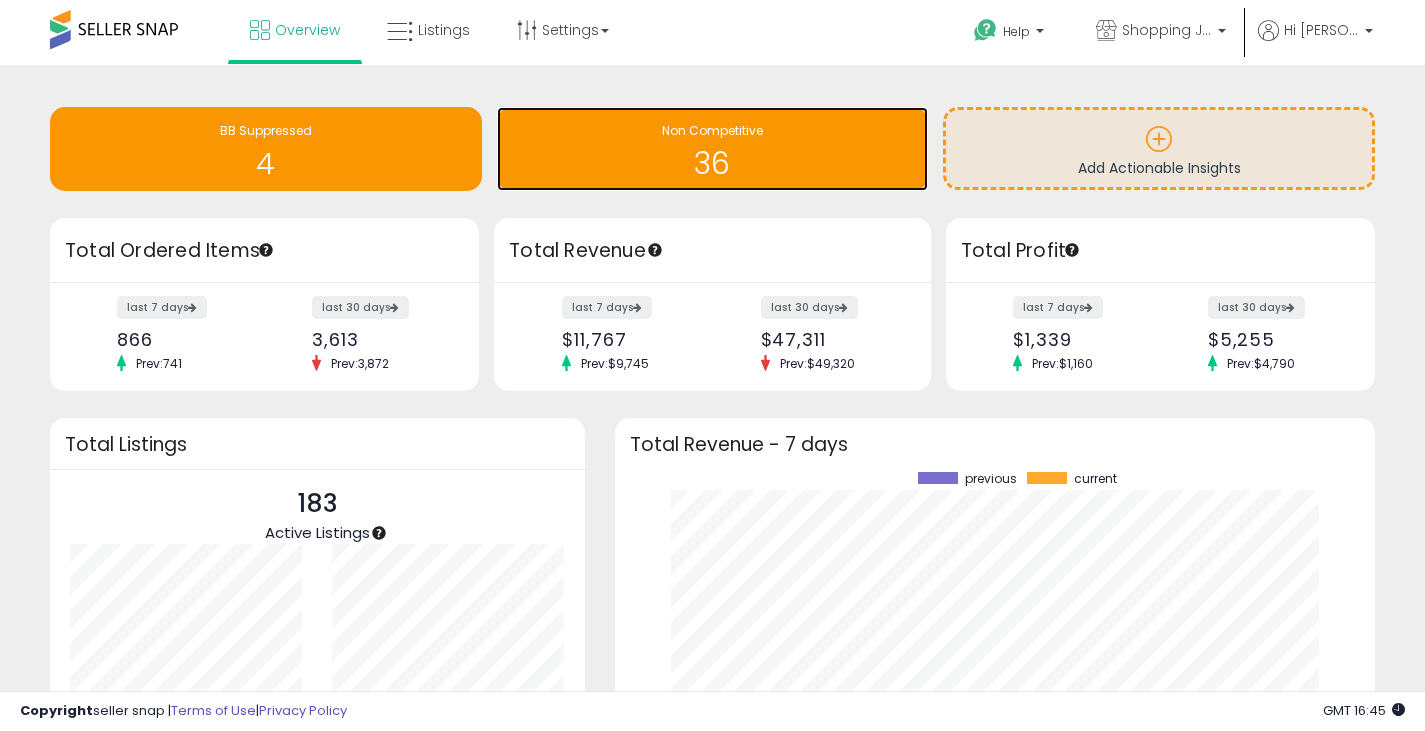 click on "Non Competitive
36" at bounding box center [713, 149] 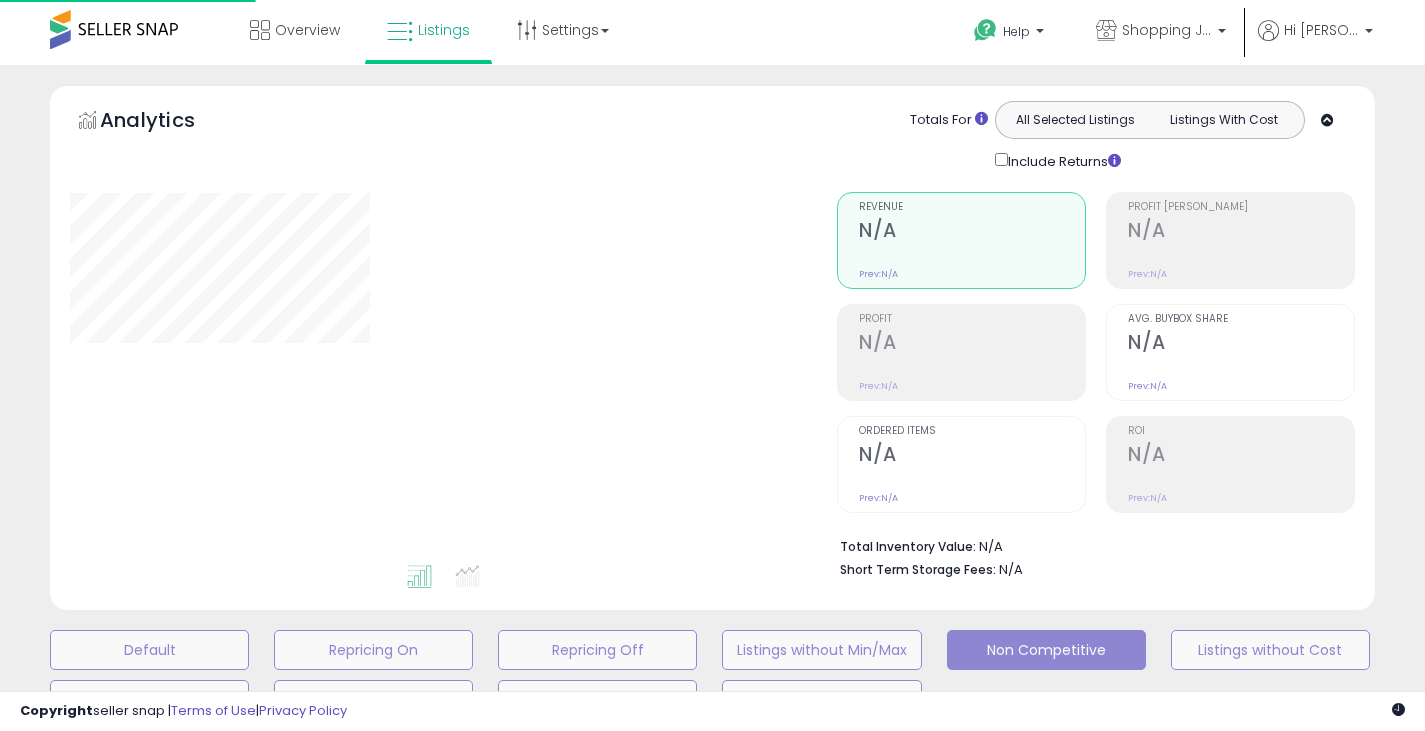 scroll, scrollTop: 0, scrollLeft: 0, axis: both 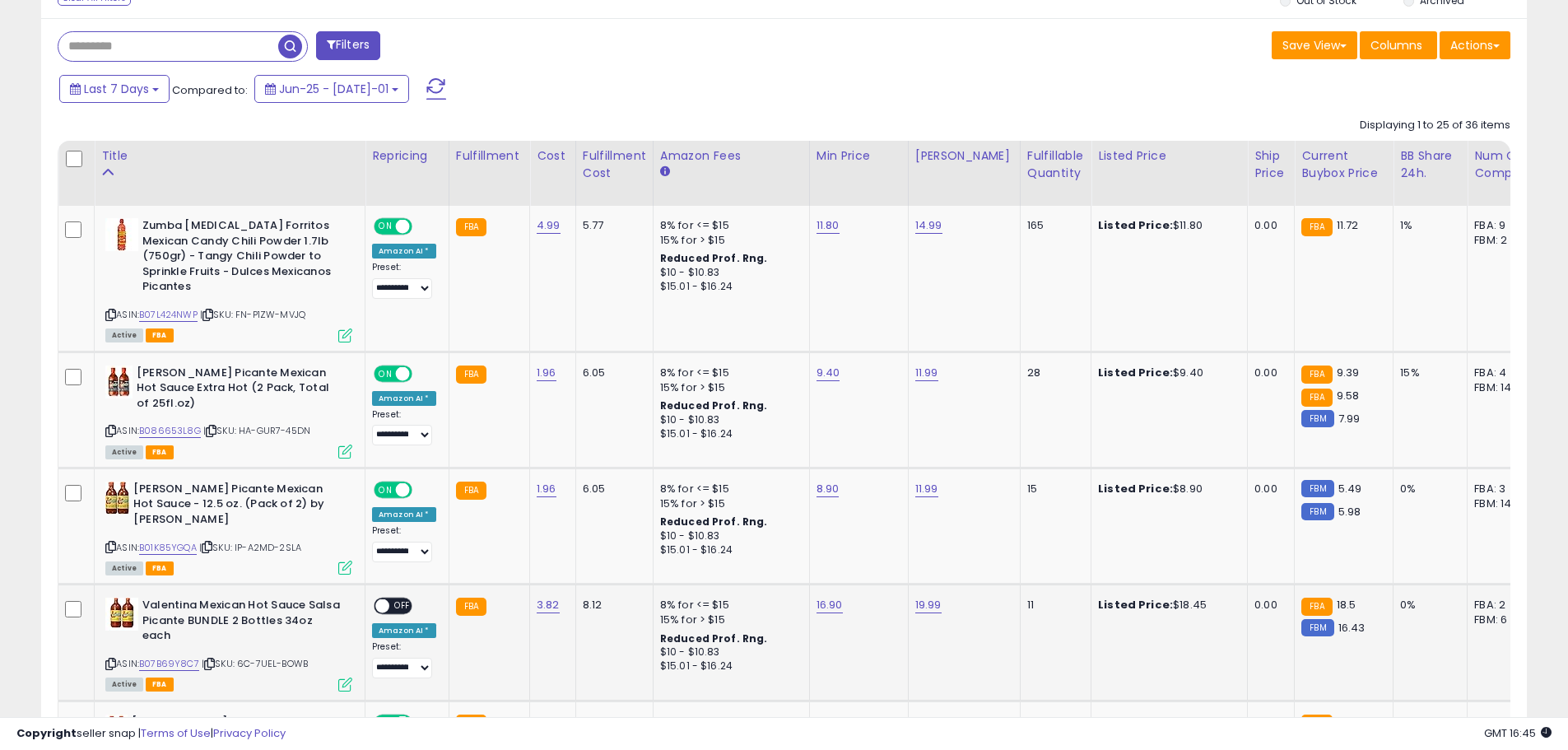 click at bounding box center [382, 606] 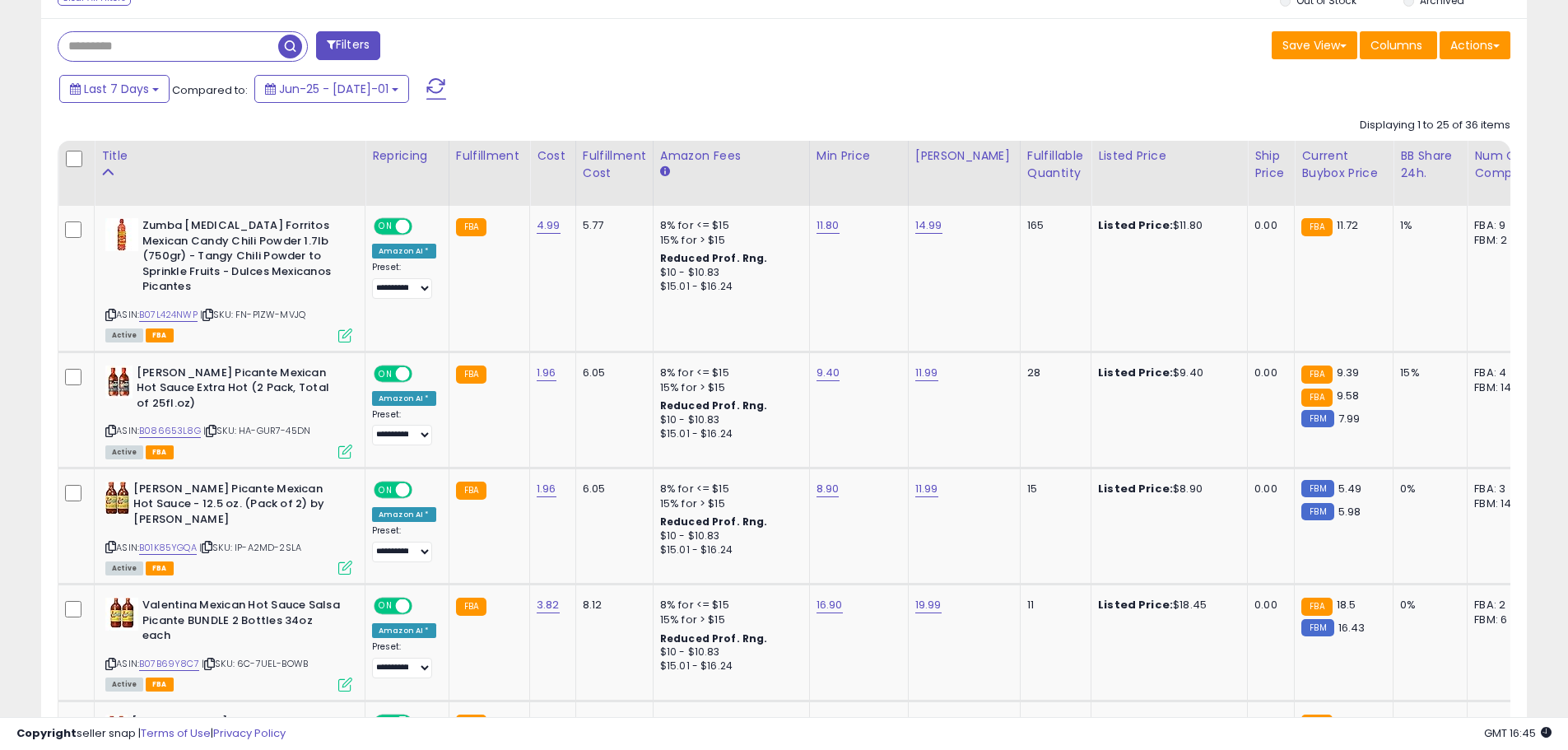 scroll, scrollTop: 0, scrollLeft: 63, axis: horizontal 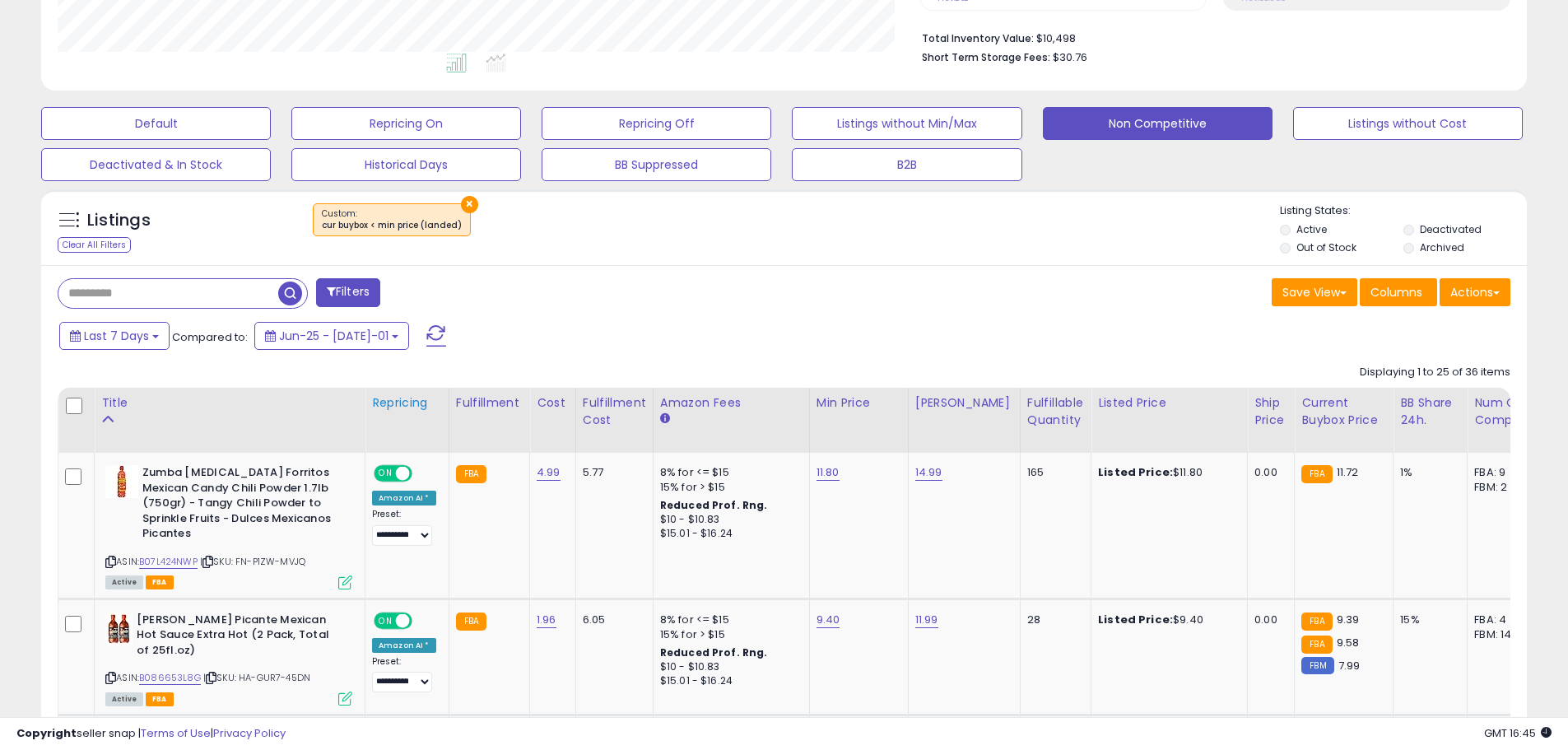 click on "Repricing" at bounding box center (407, 403) 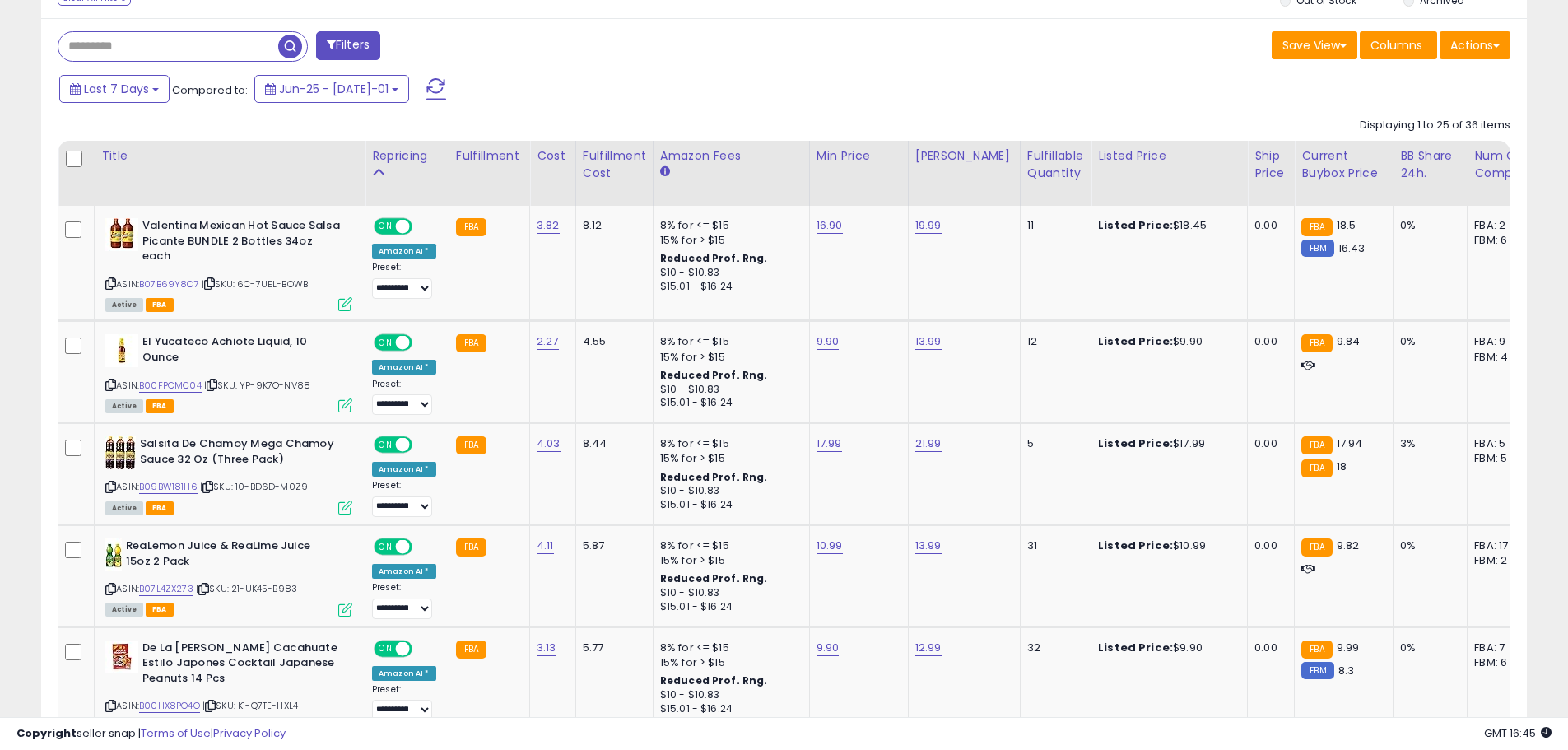 scroll, scrollTop: 494, scrollLeft: 0, axis: vertical 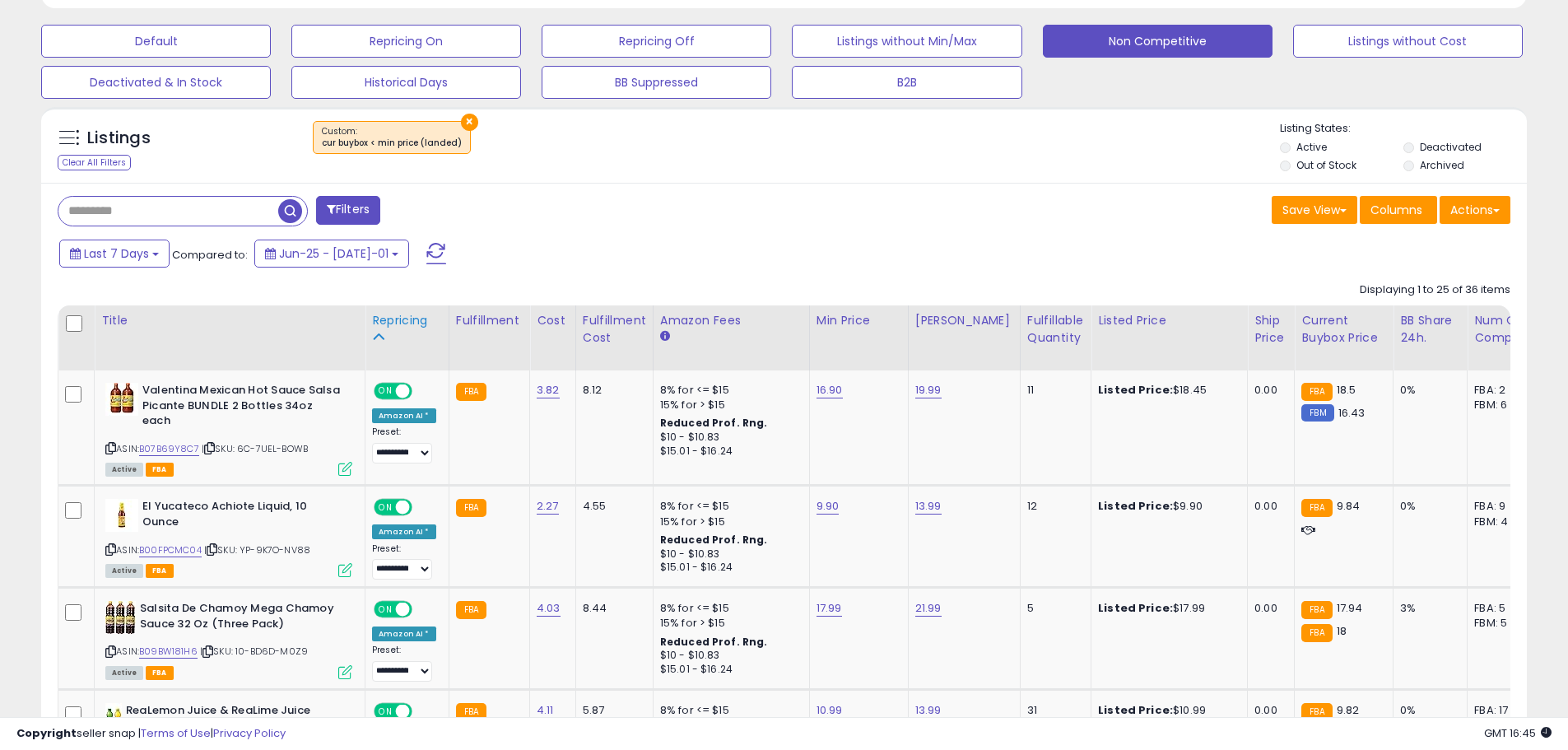 click on "Repricing" at bounding box center [407, 320] 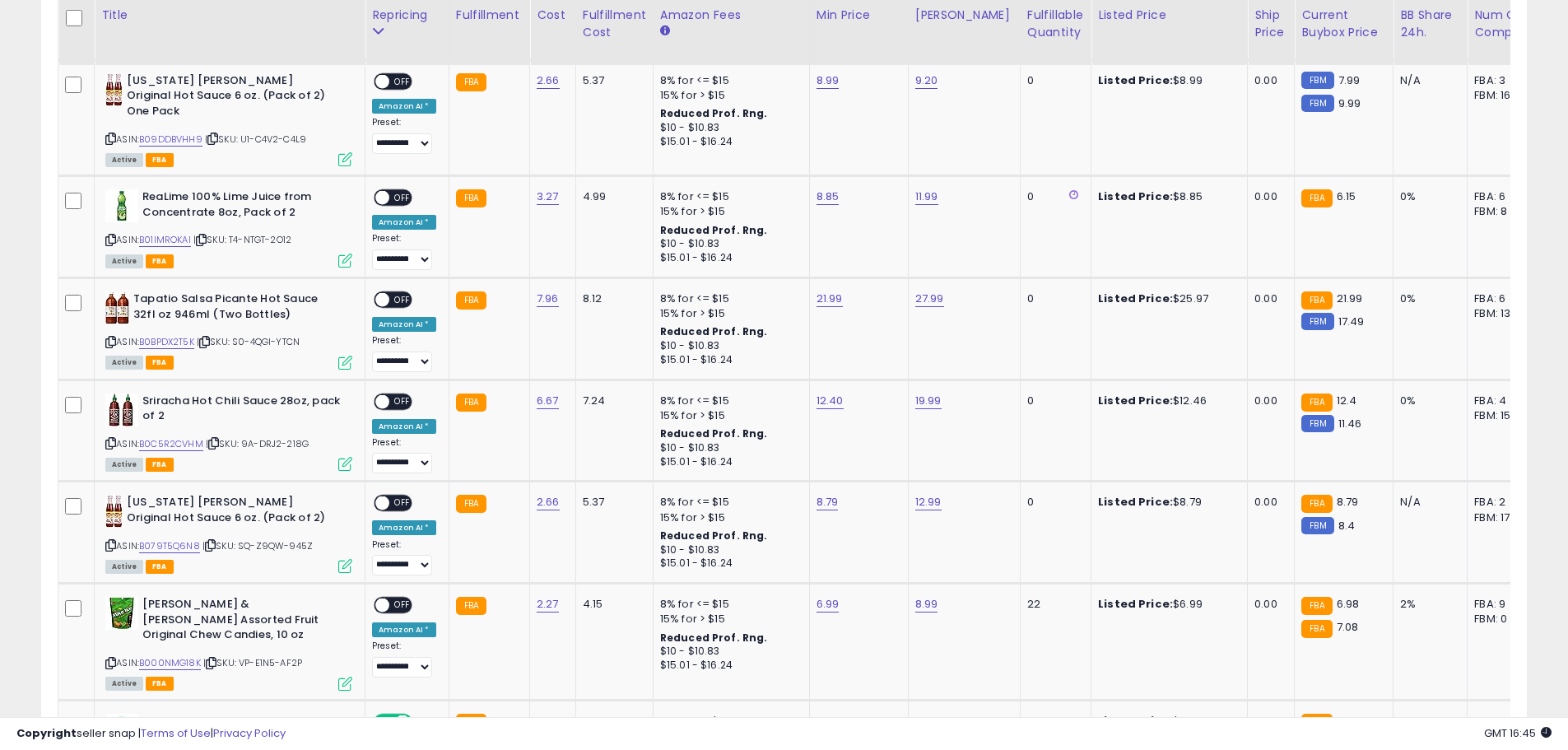 scroll, scrollTop: 988, scrollLeft: 0, axis: vertical 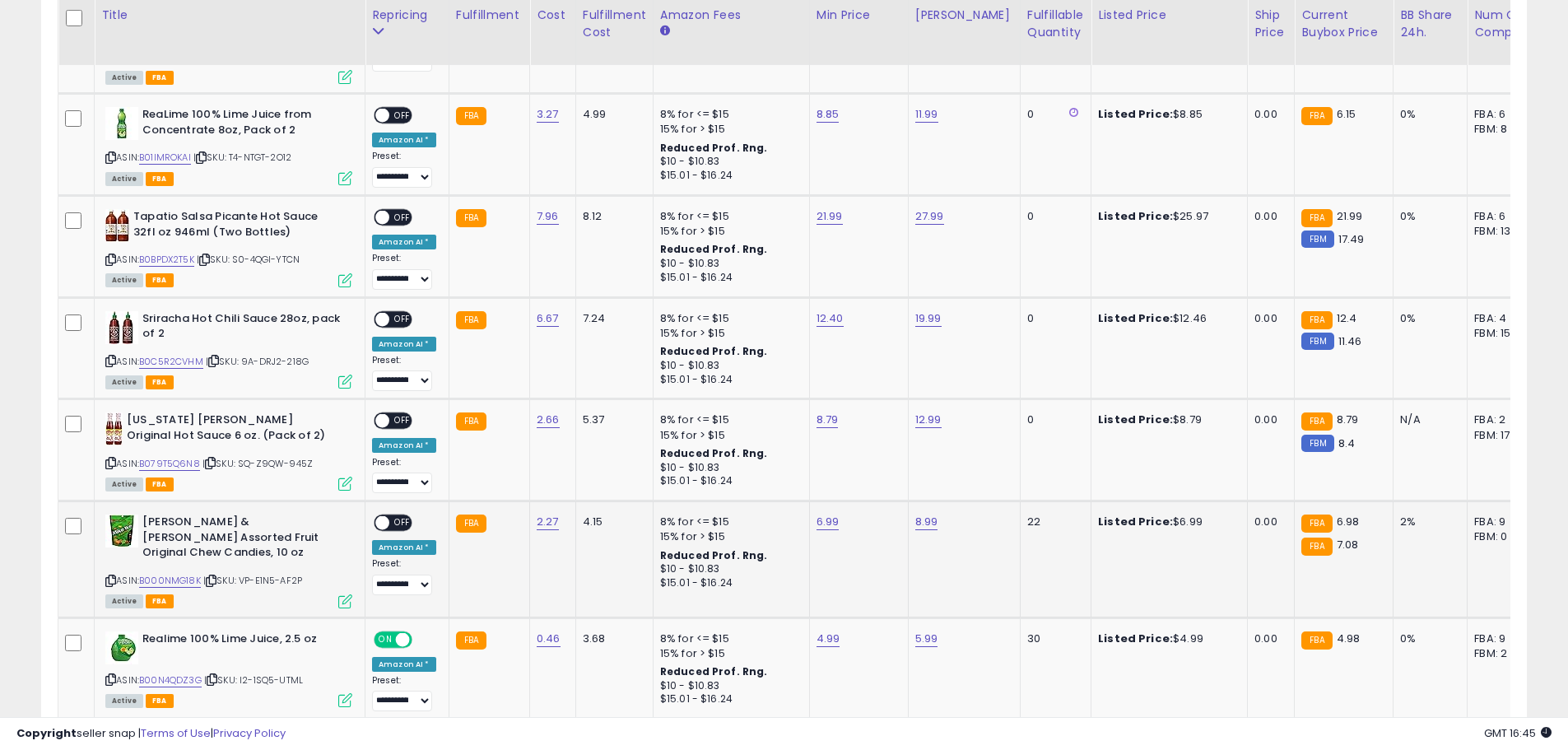 click at bounding box center (382, 523) 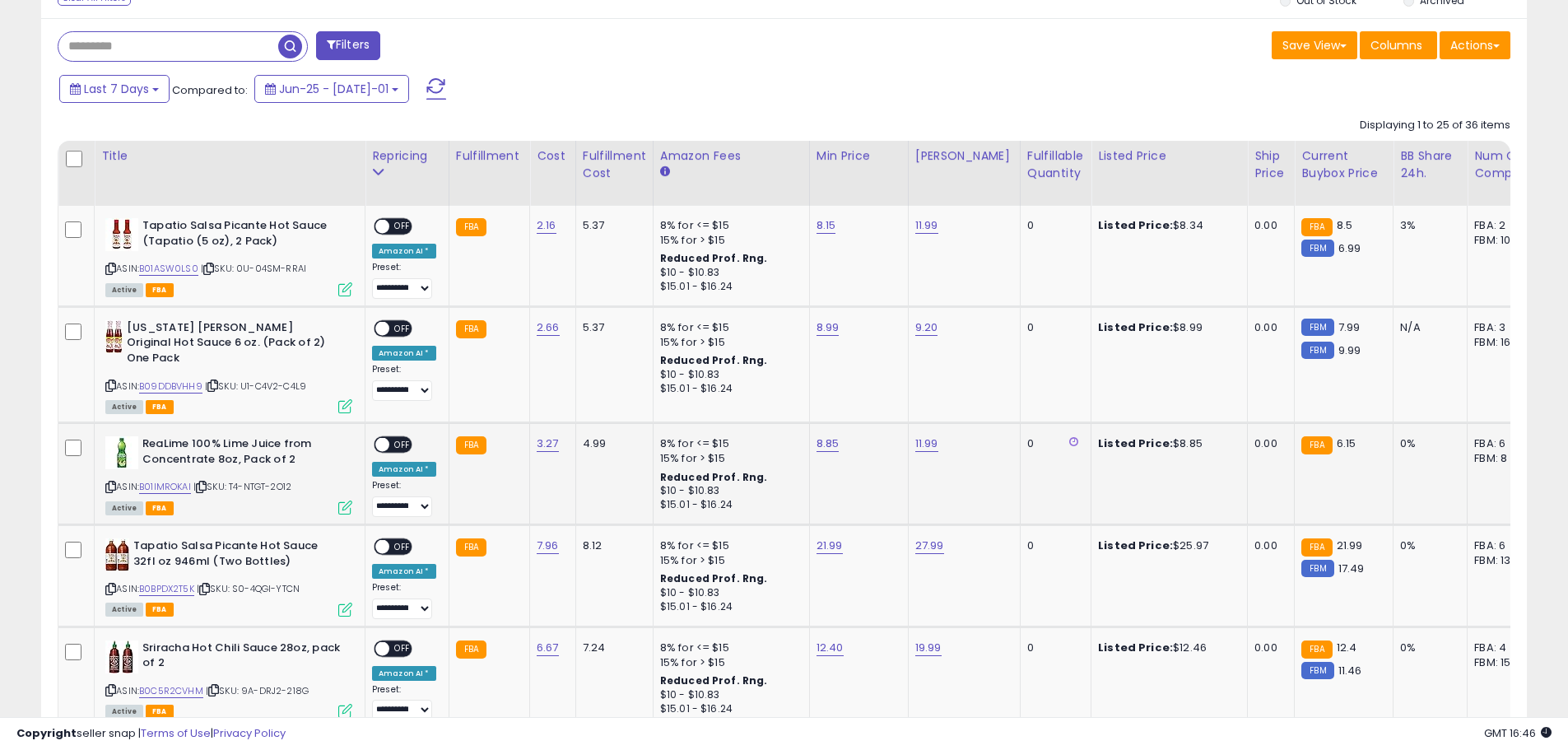 scroll, scrollTop: 576, scrollLeft: 0, axis: vertical 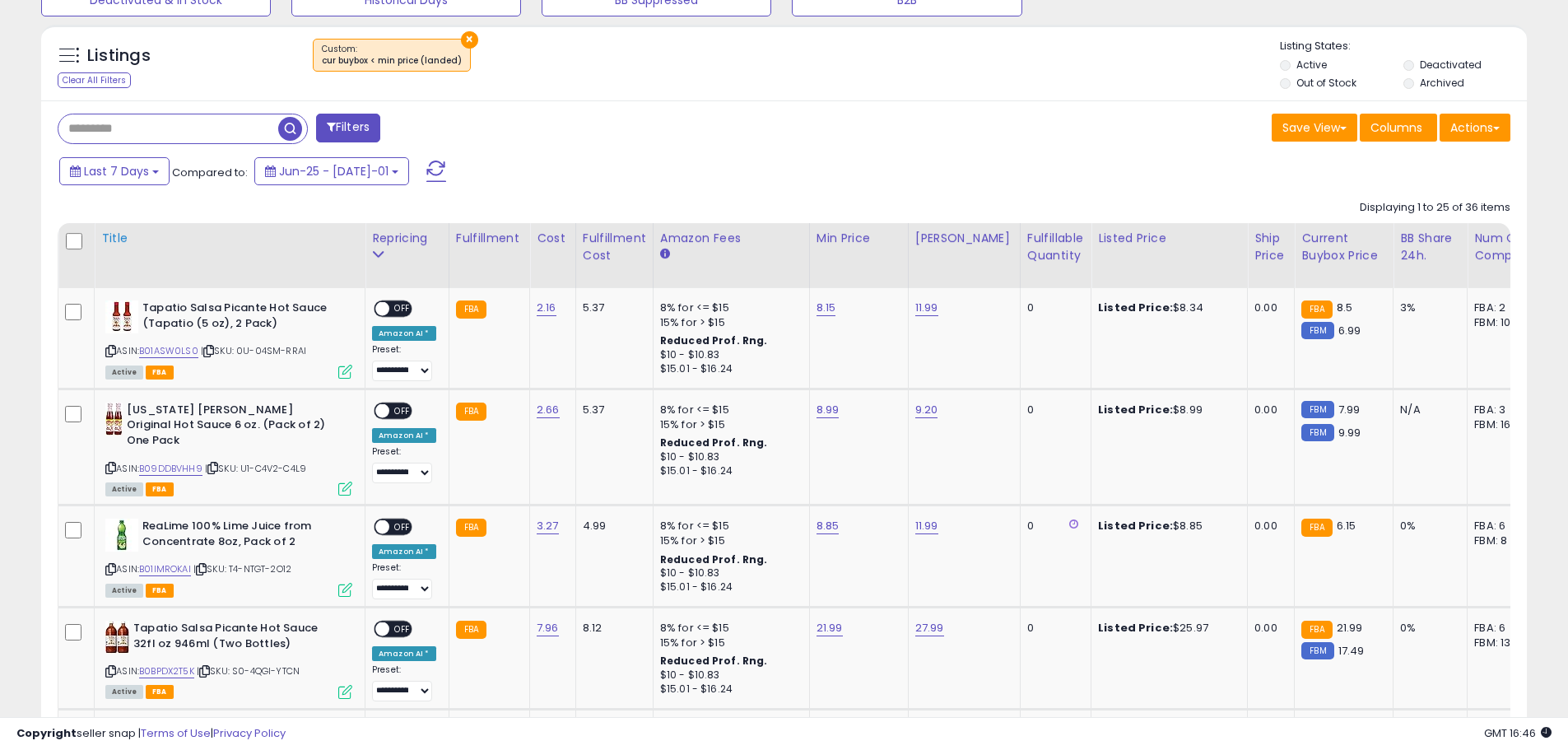 click on "Title" at bounding box center [230, 238] 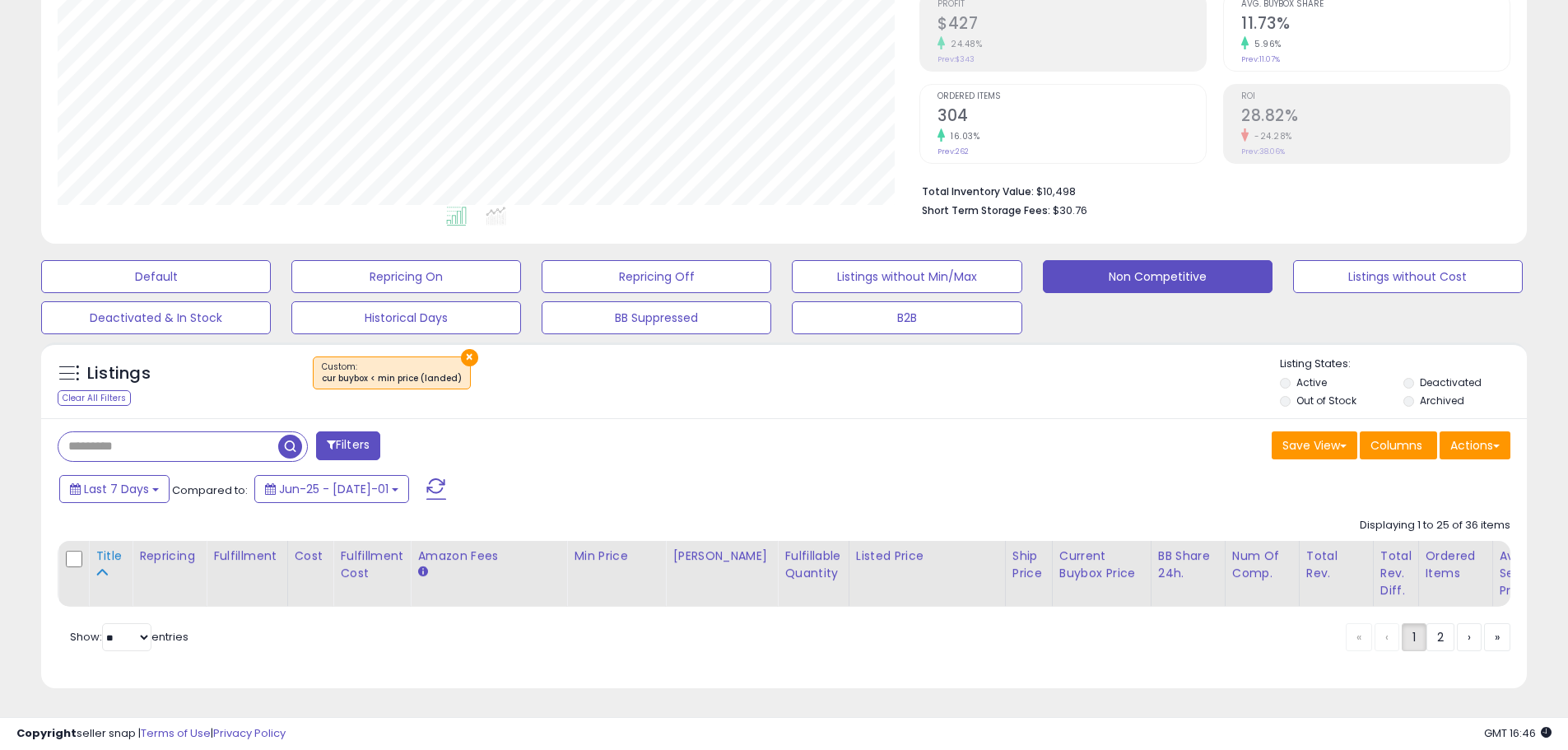 scroll 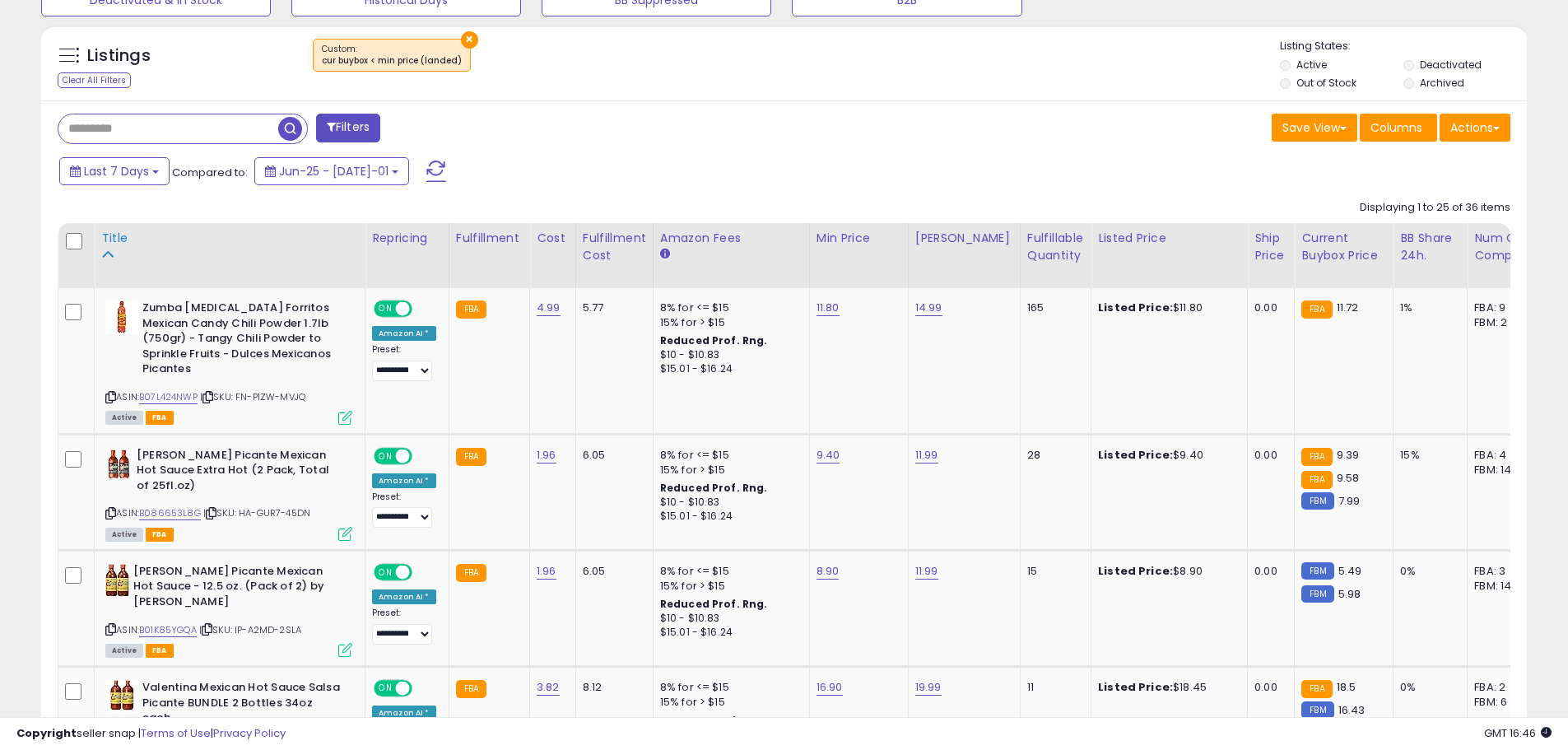 click on "Title" 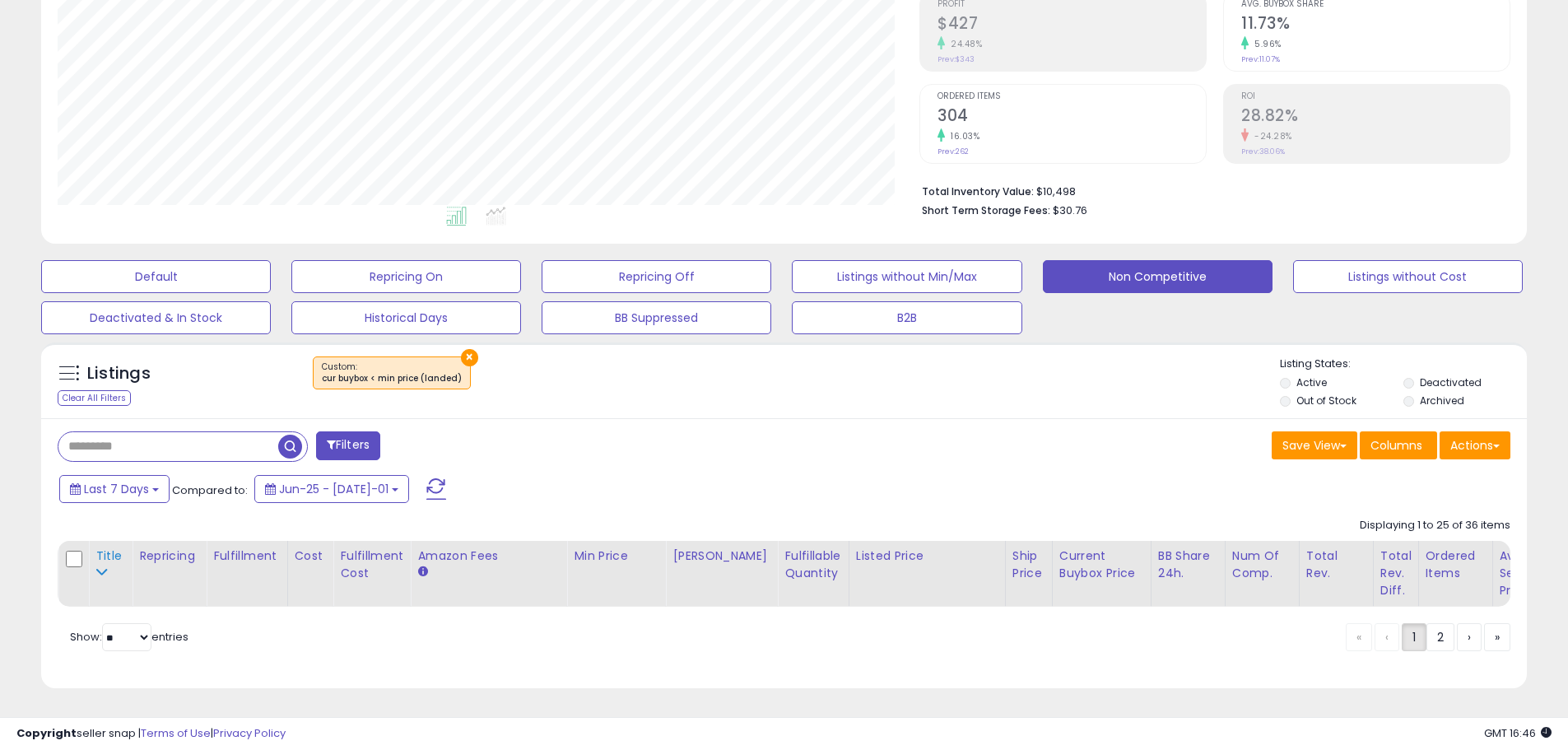 scroll, scrollTop: 271, scrollLeft: 0, axis: vertical 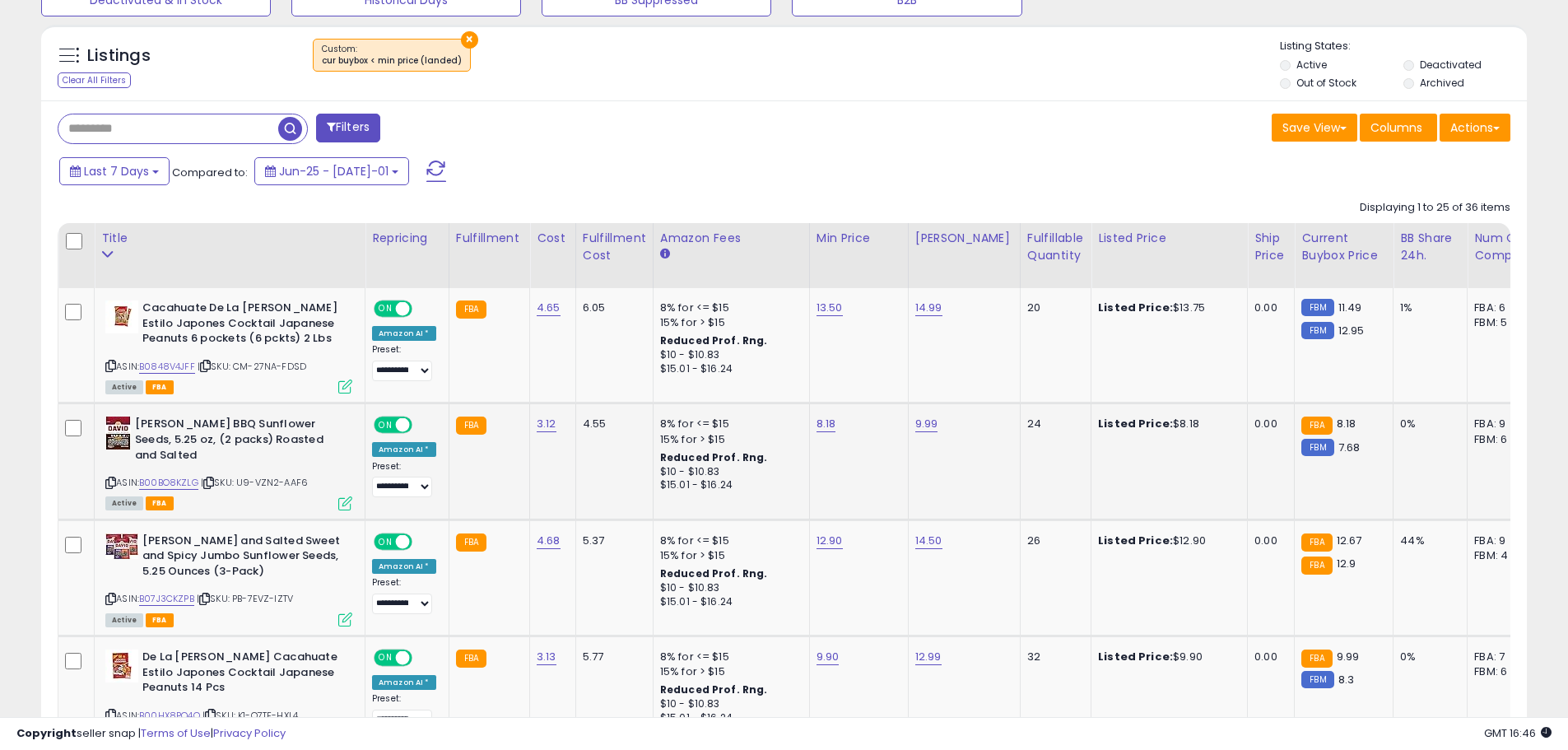 click at bounding box center (345, 503) 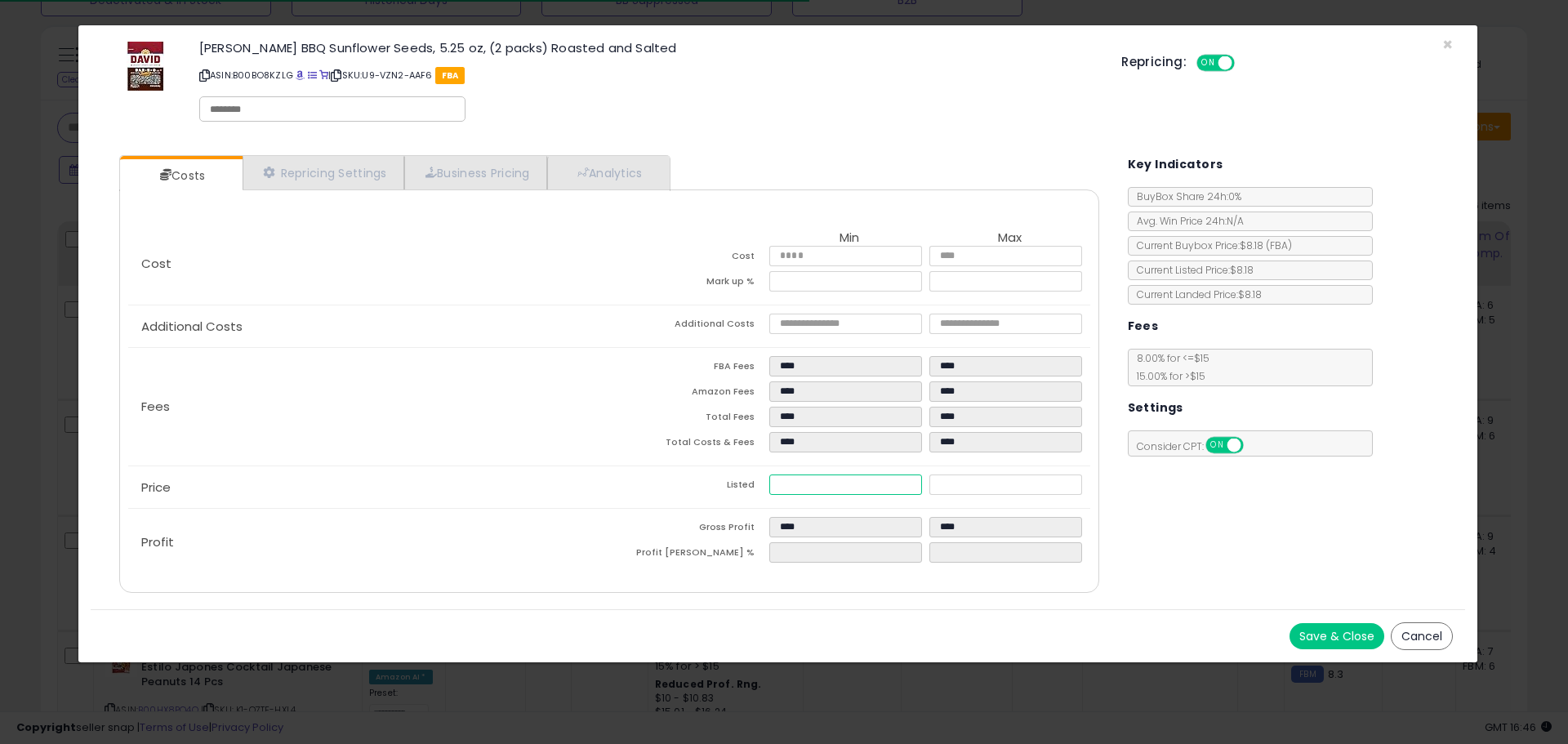click on "****" at bounding box center (845, 484) 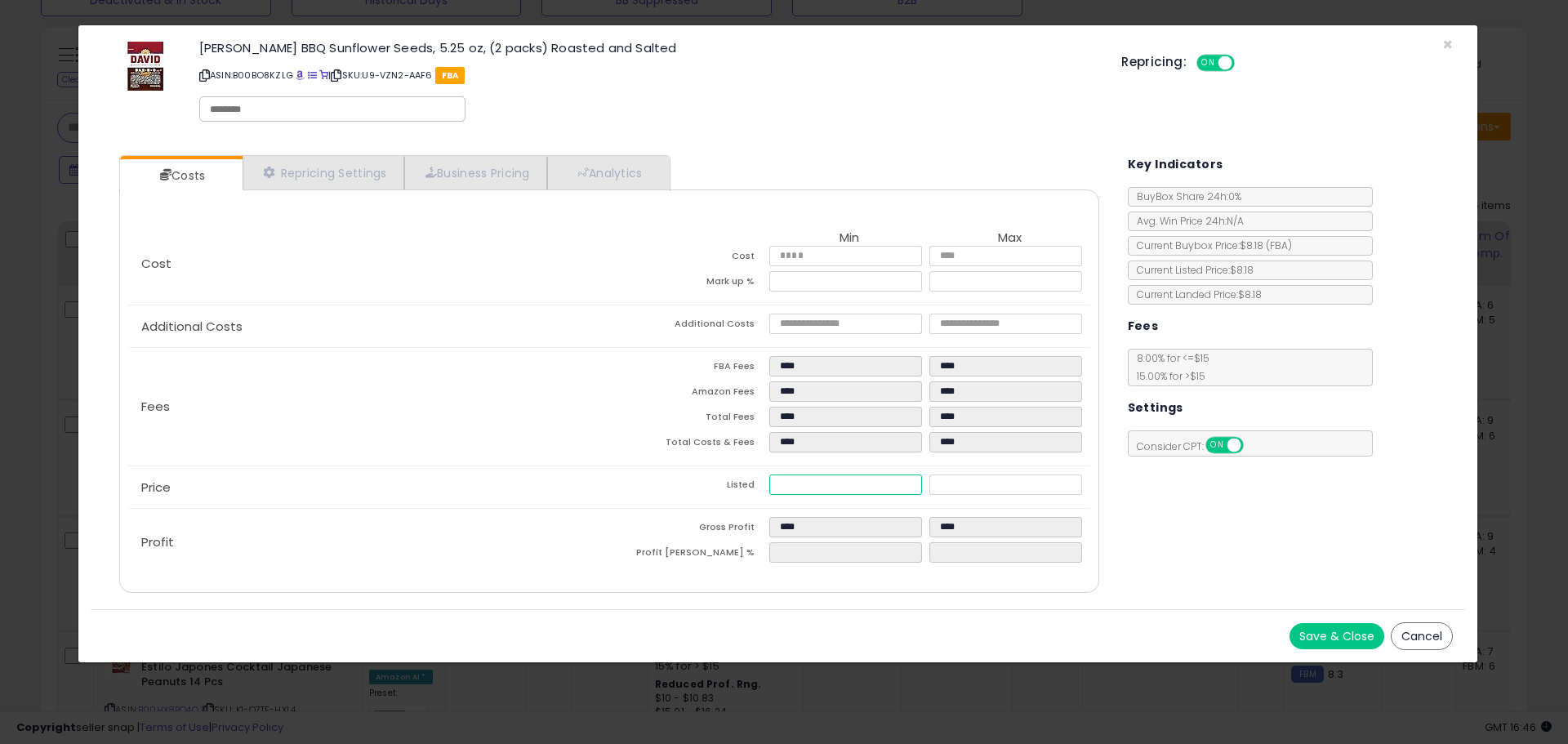 type on "****" 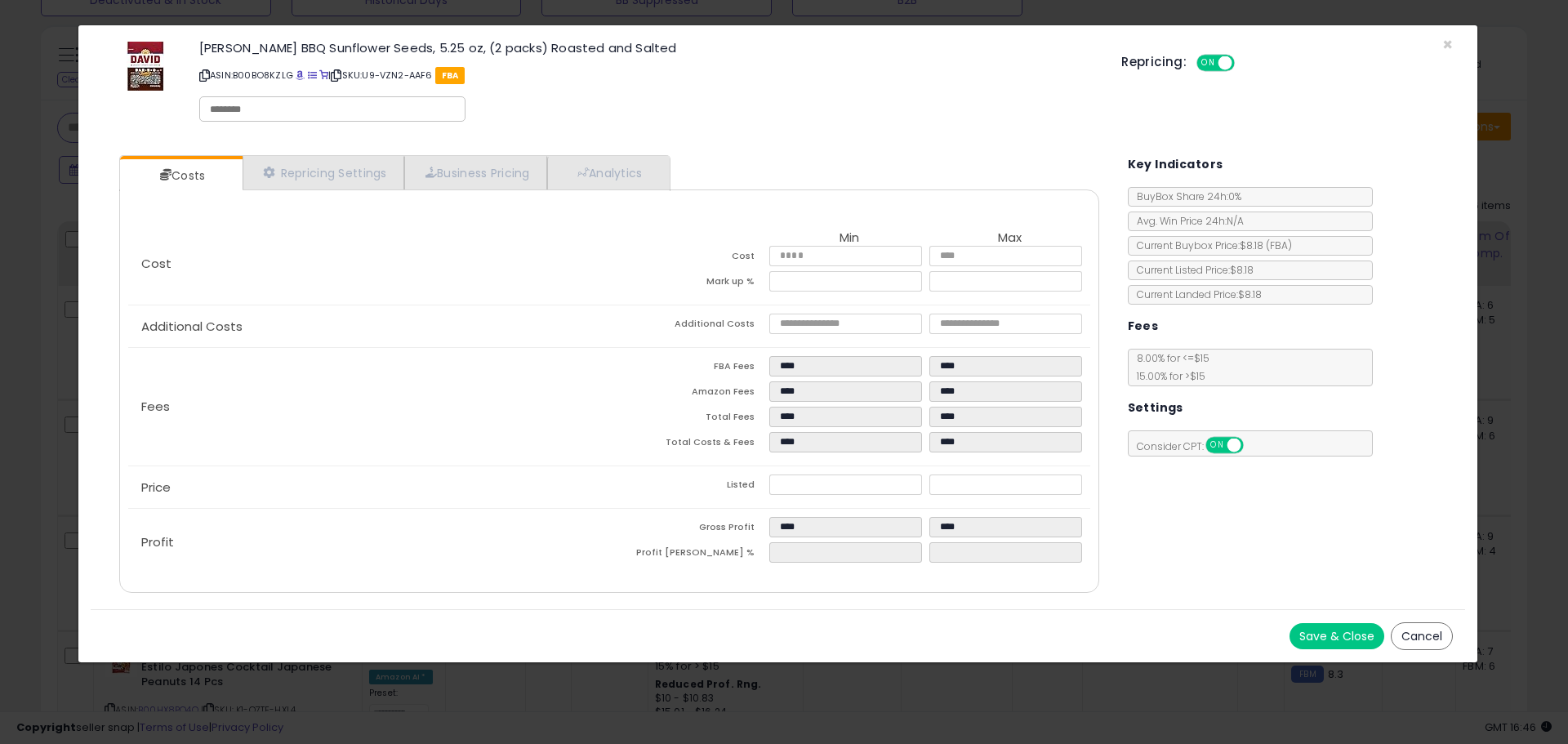 click on "Save & Close" at bounding box center (1337, 636) 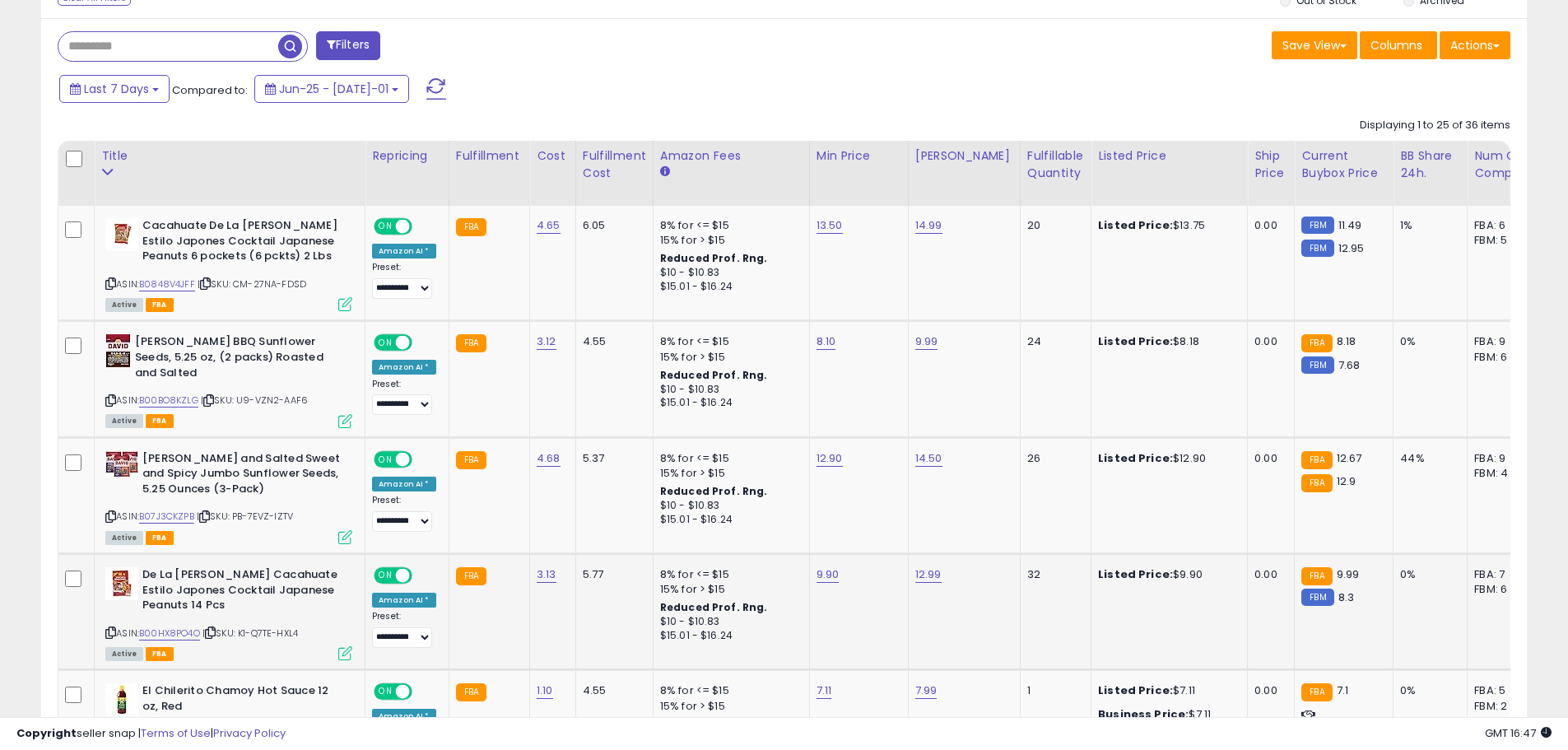 click on "De La Rosa Cacahuate Estilo Japones Cocktail Japanese Peanuts 14 Pcs  ASIN:  B00HX8PO4O    |   SKU: K1-Q7TE-HXL4 Active FBA" 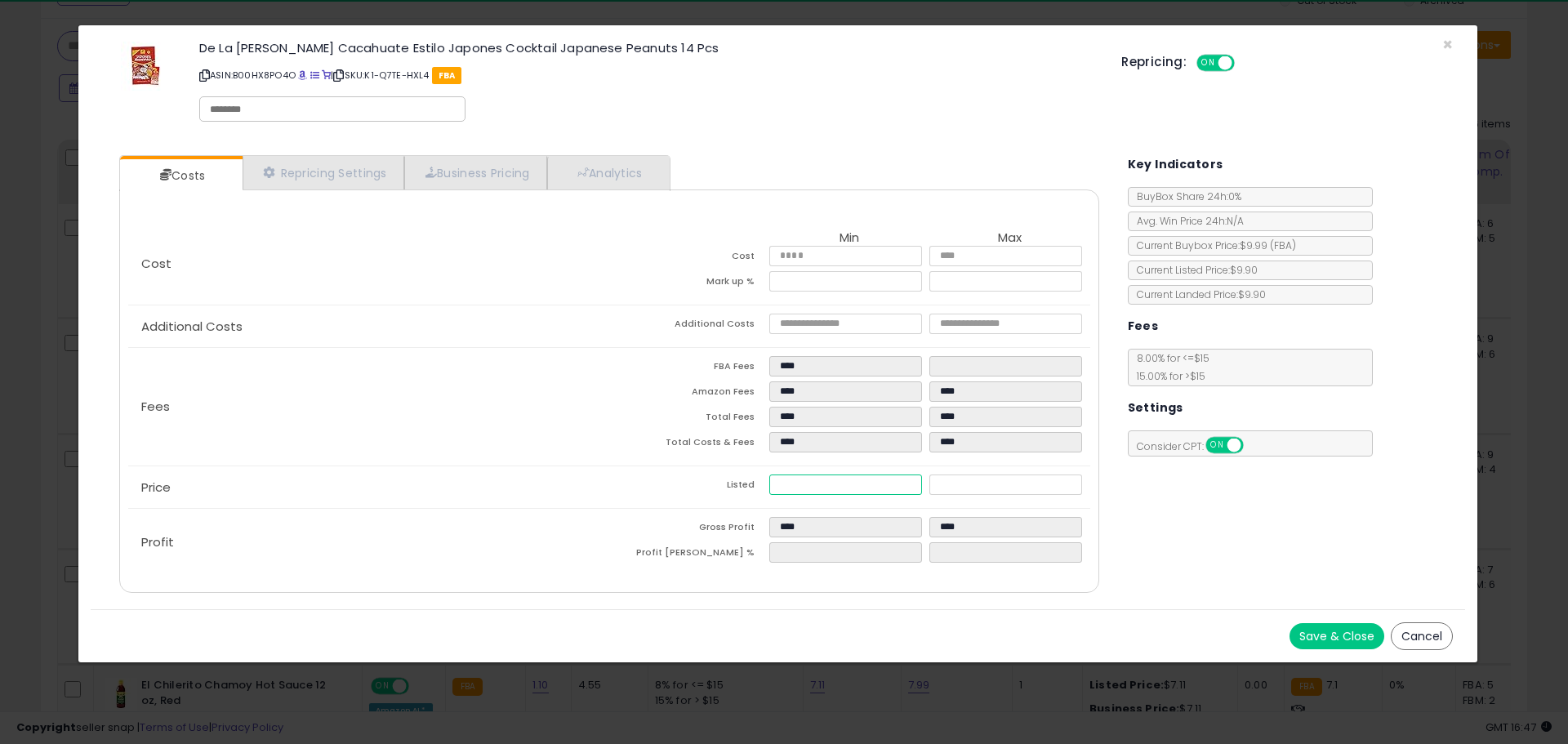 click on "****" at bounding box center (845, 484) 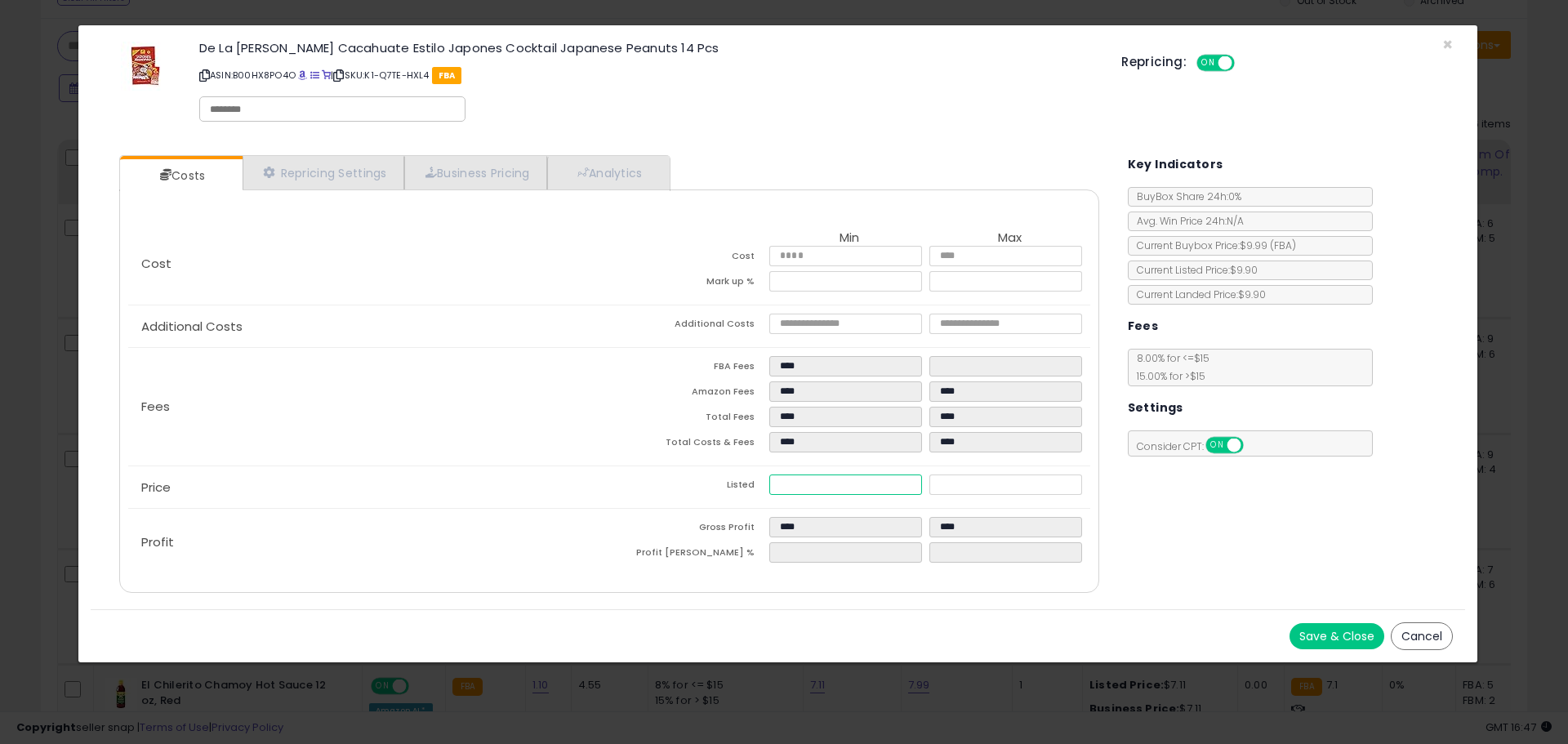 type on "***" 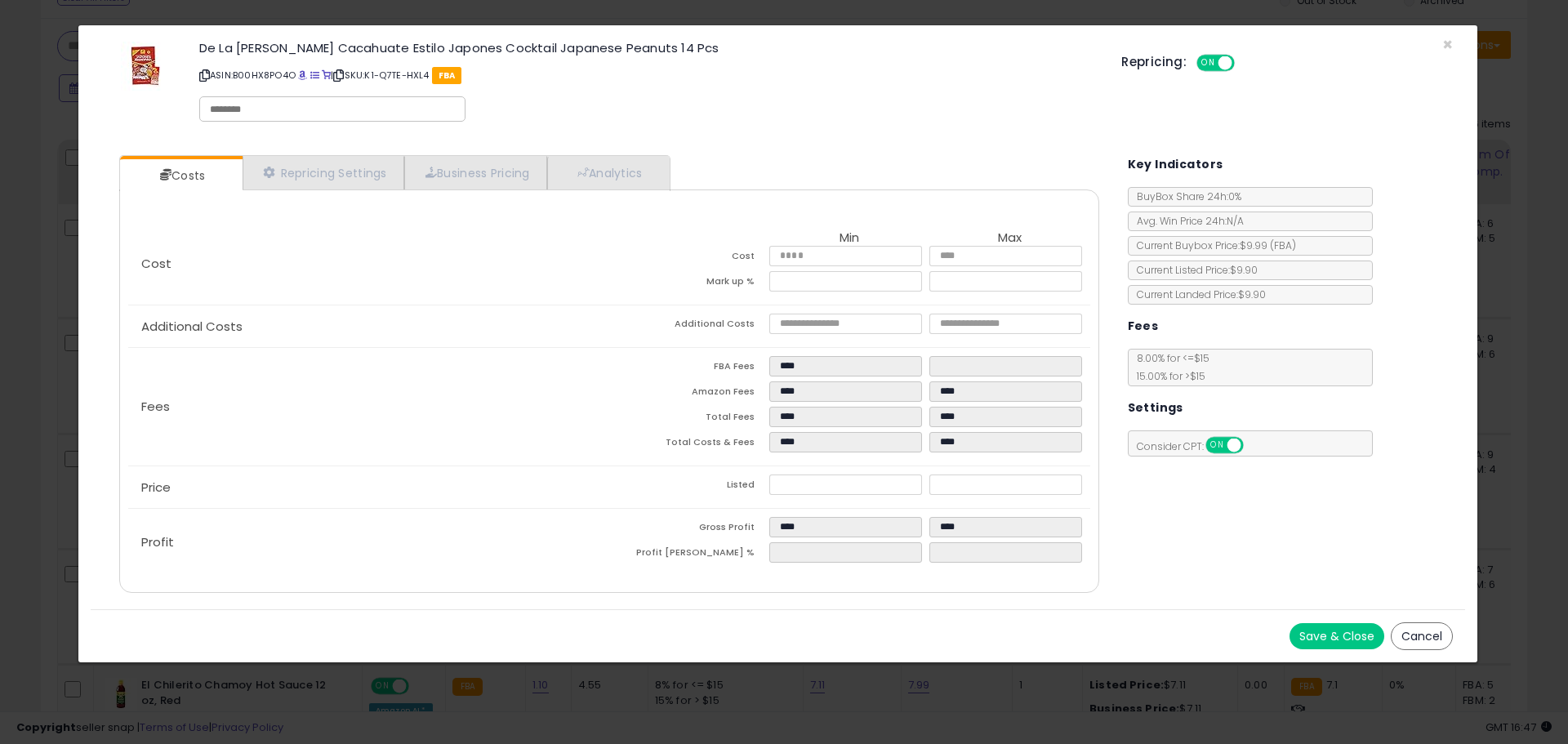 click on "Save & Close" at bounding box center (1337, 636) 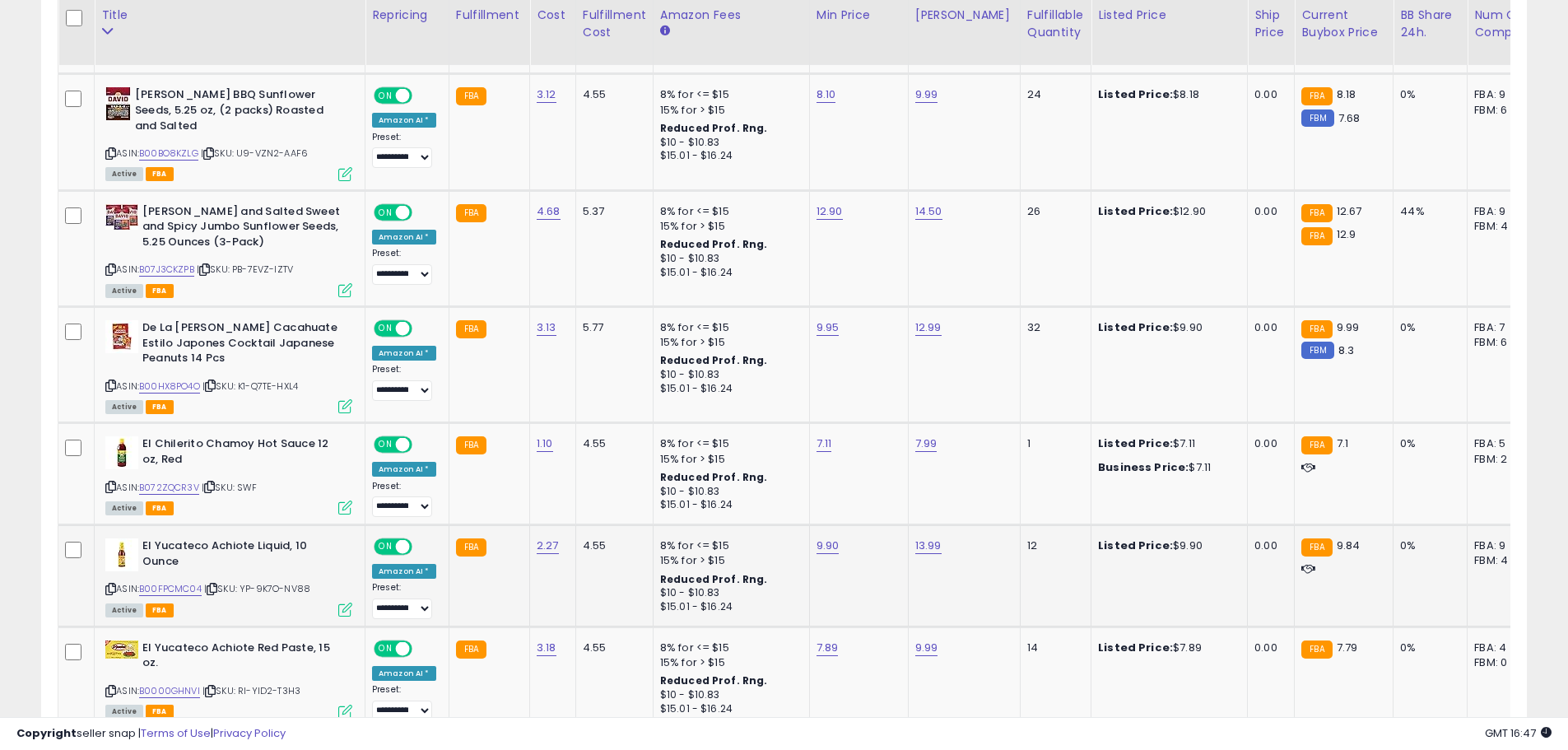 click at bounding box center [345, 609] 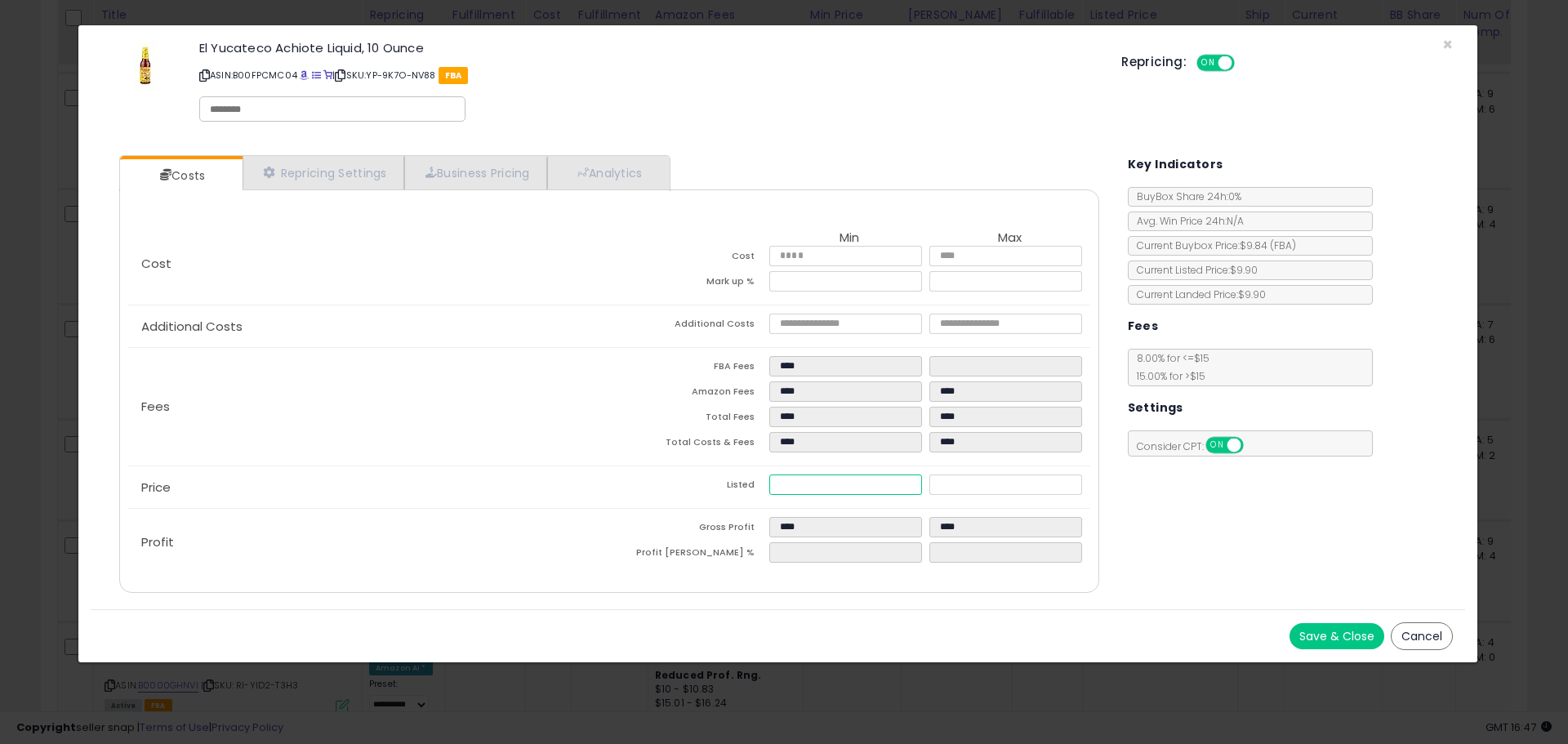 drag, startPoint x: 824, startPoint y: 483, endPoint x: 648, endPoint y: 482, distance: 176.00284 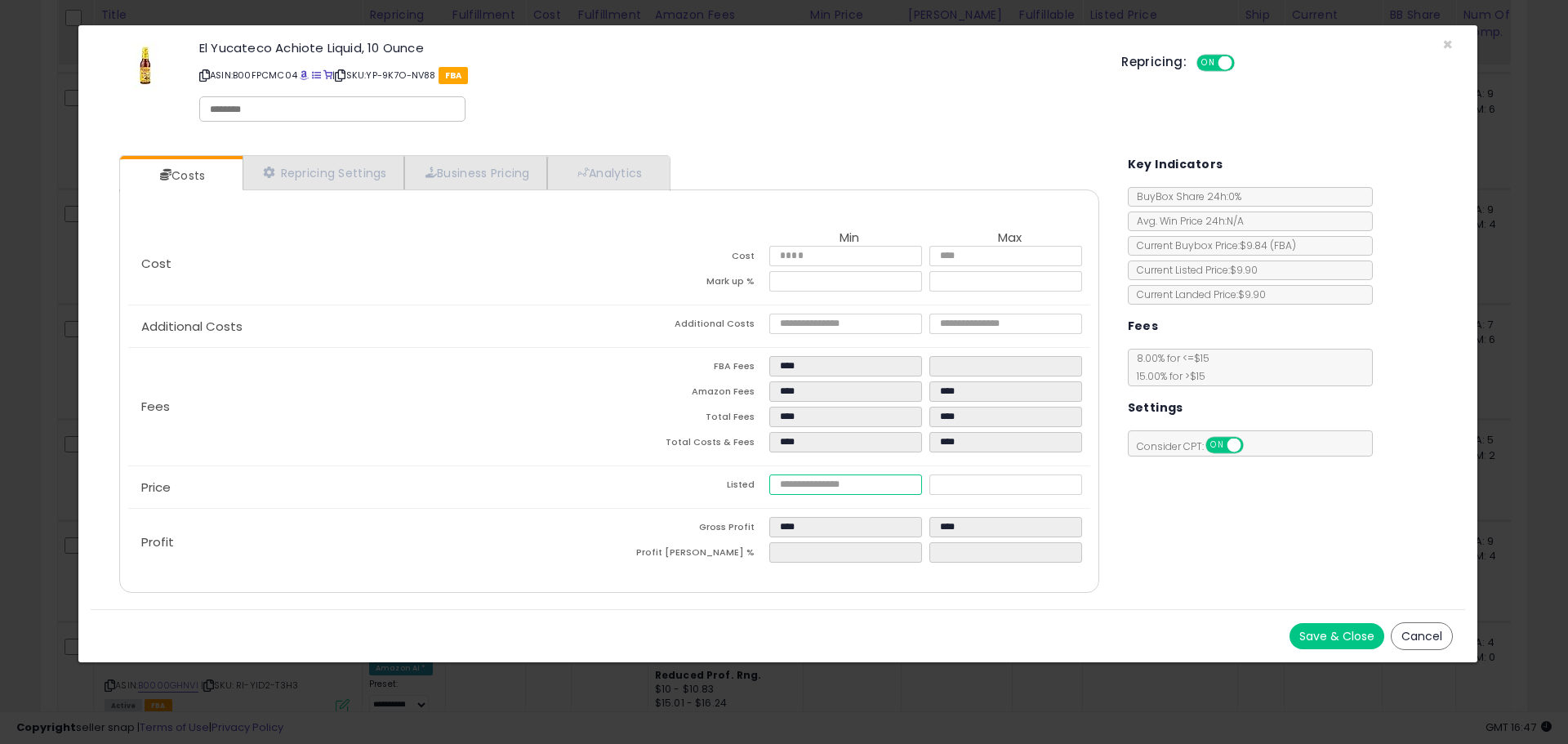 type on "****" 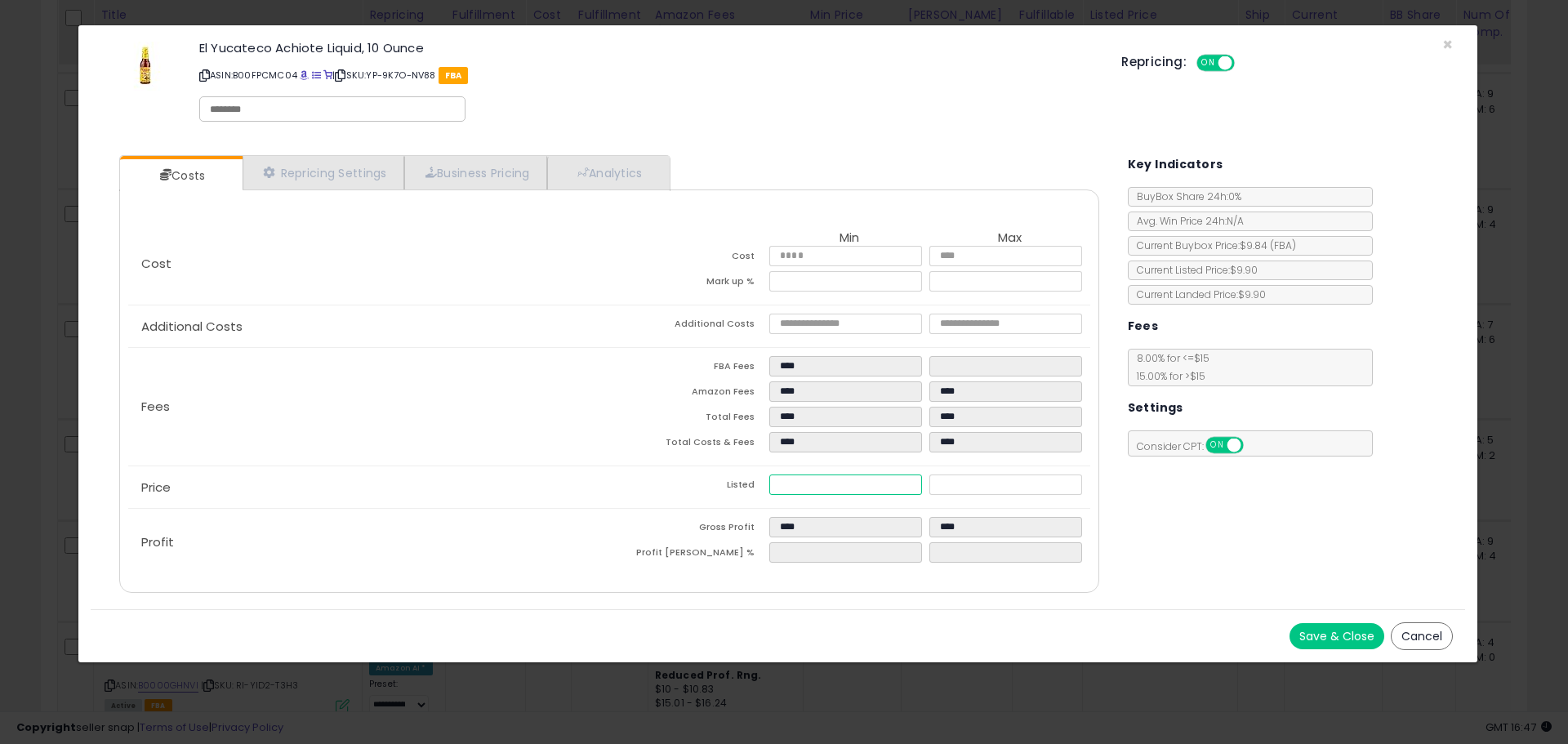 type on "****" 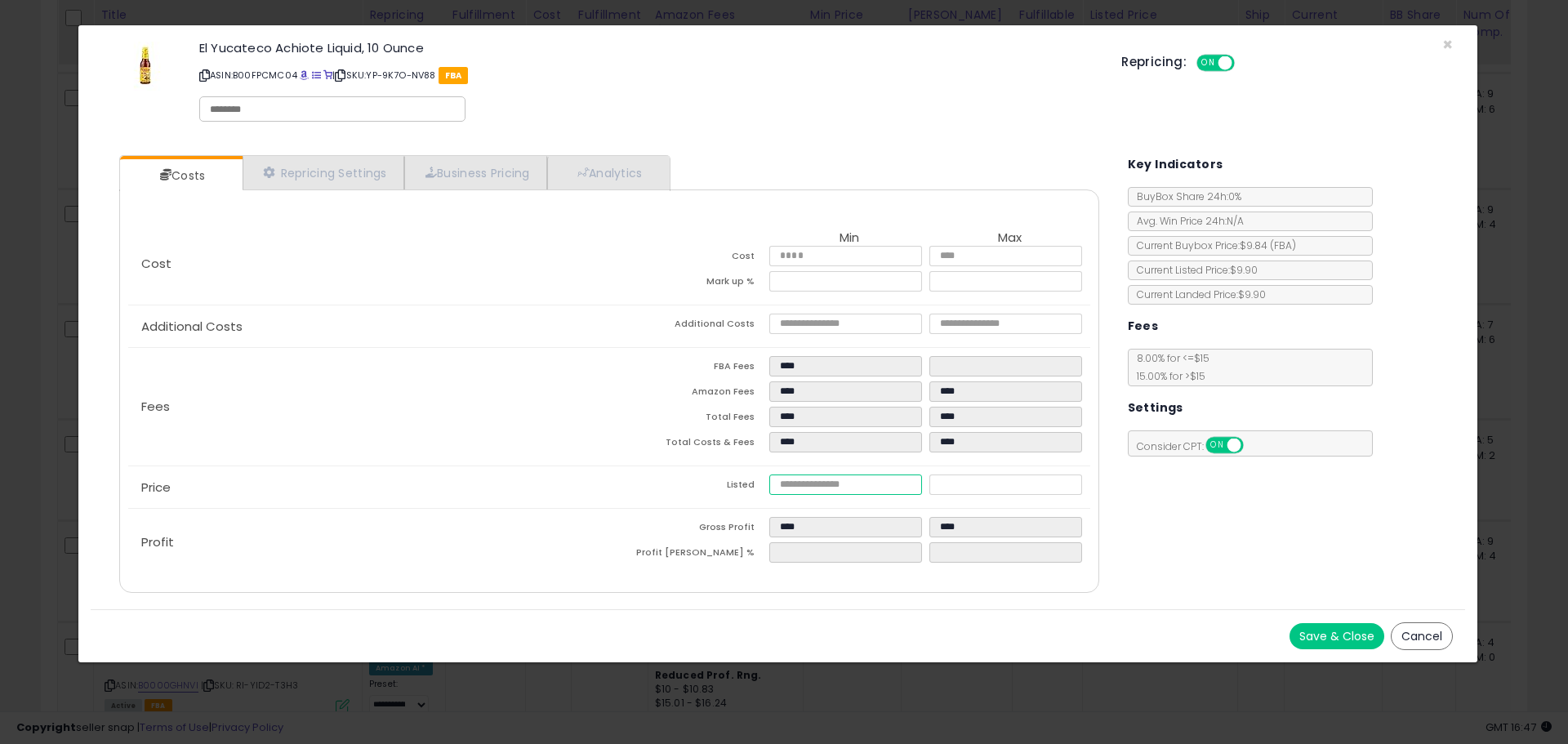 type on "****" 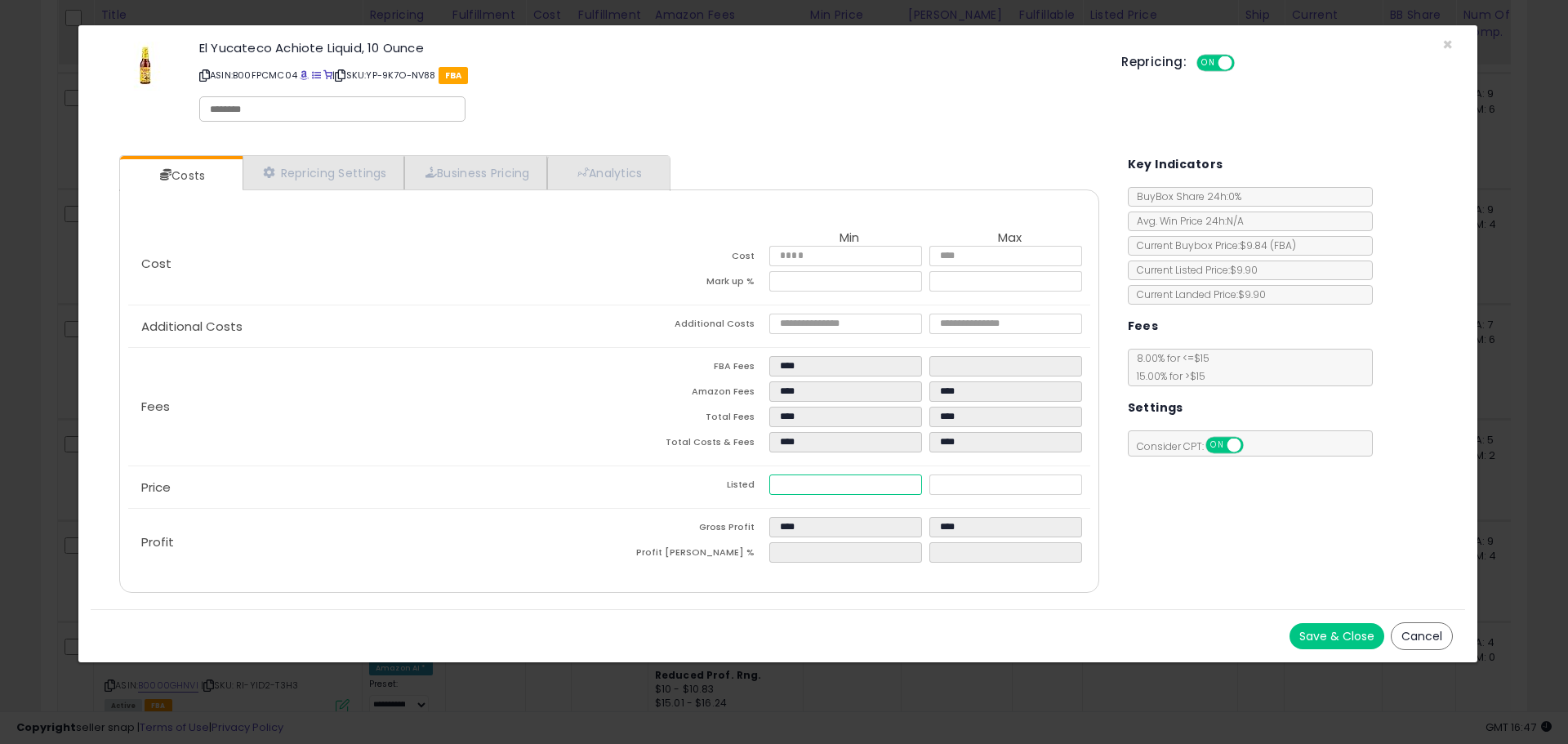 type 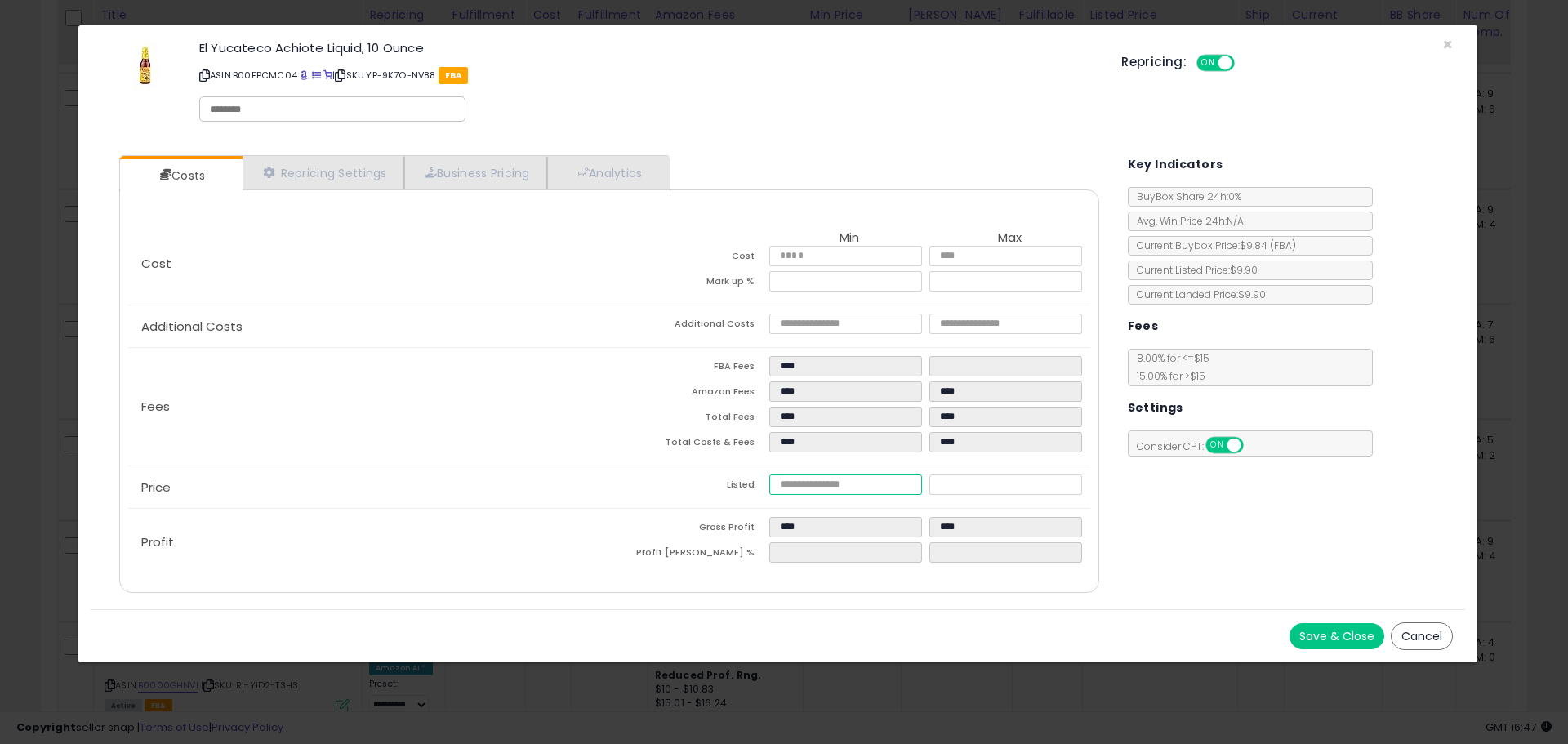 type on "****" 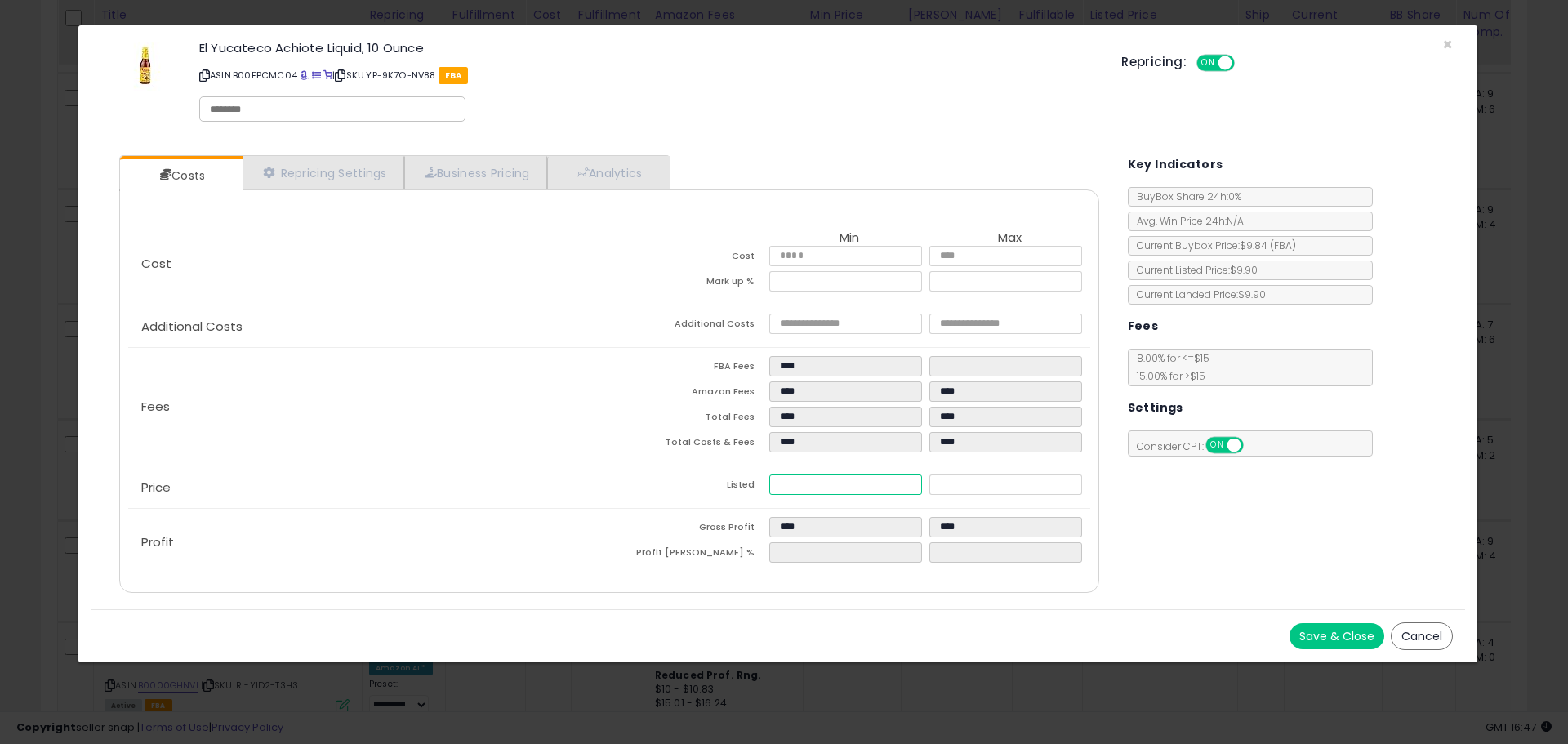 type on "****" 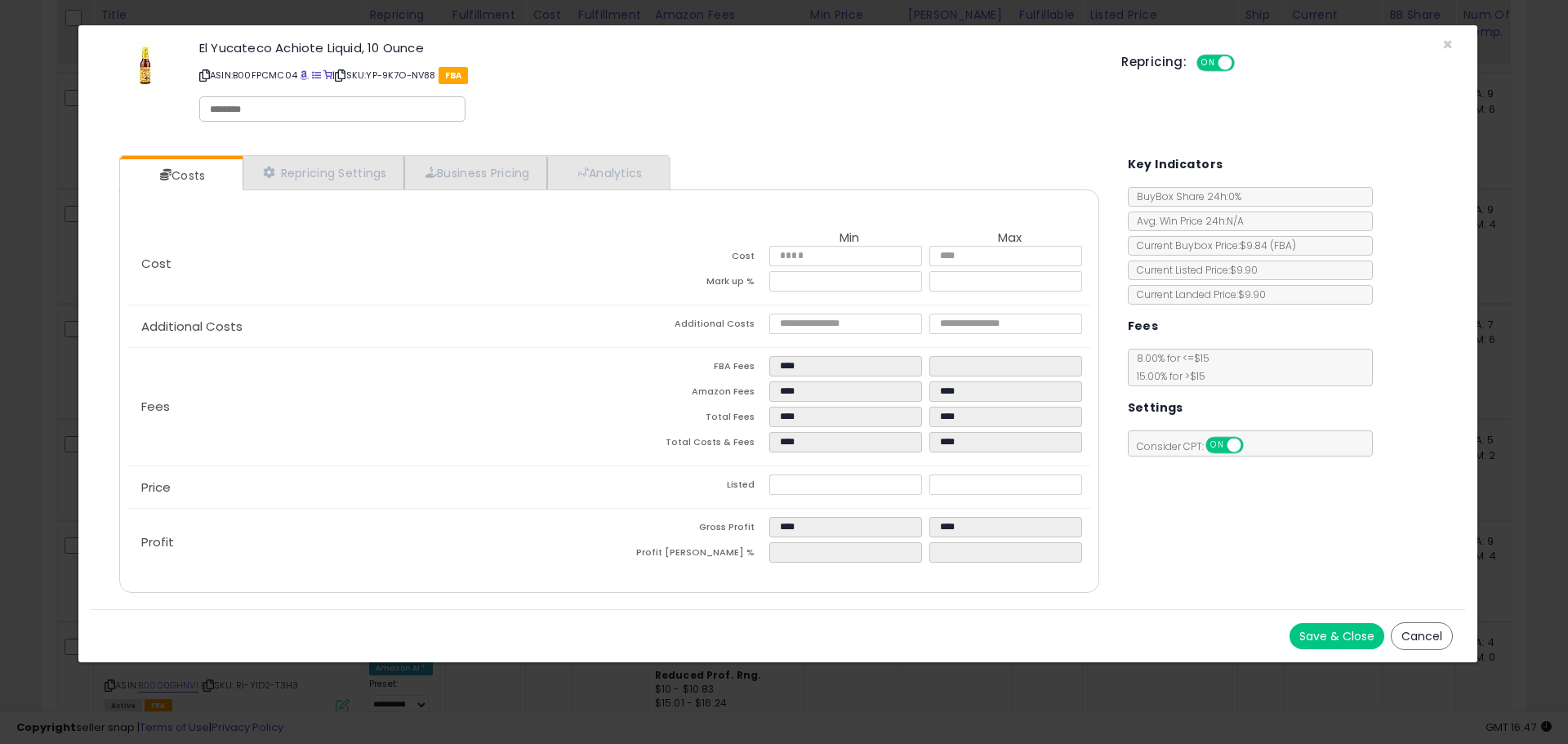 click on "Save & Close" at bounding box center [1337, 636] 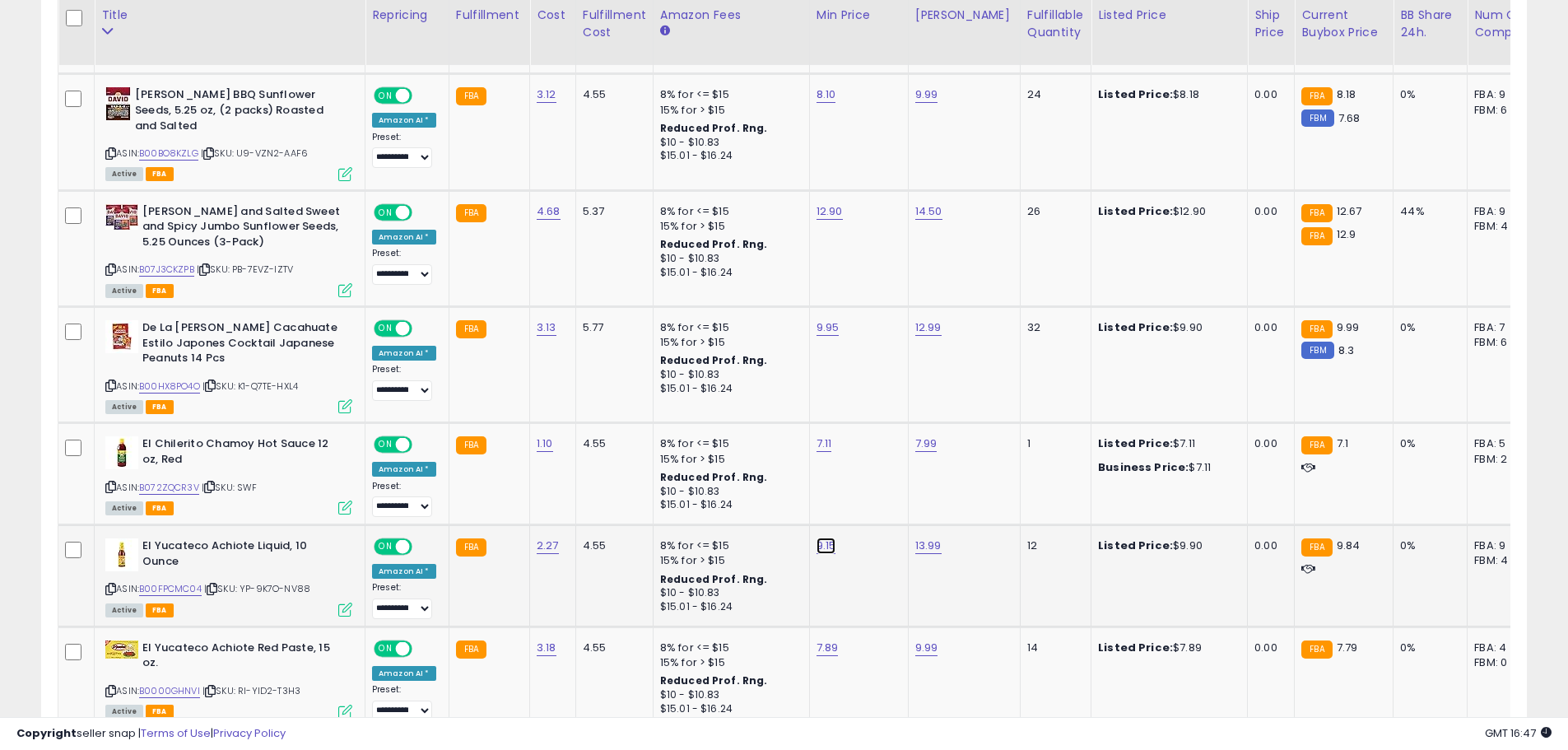 click on "9.15" at bounding box center [830, -21] 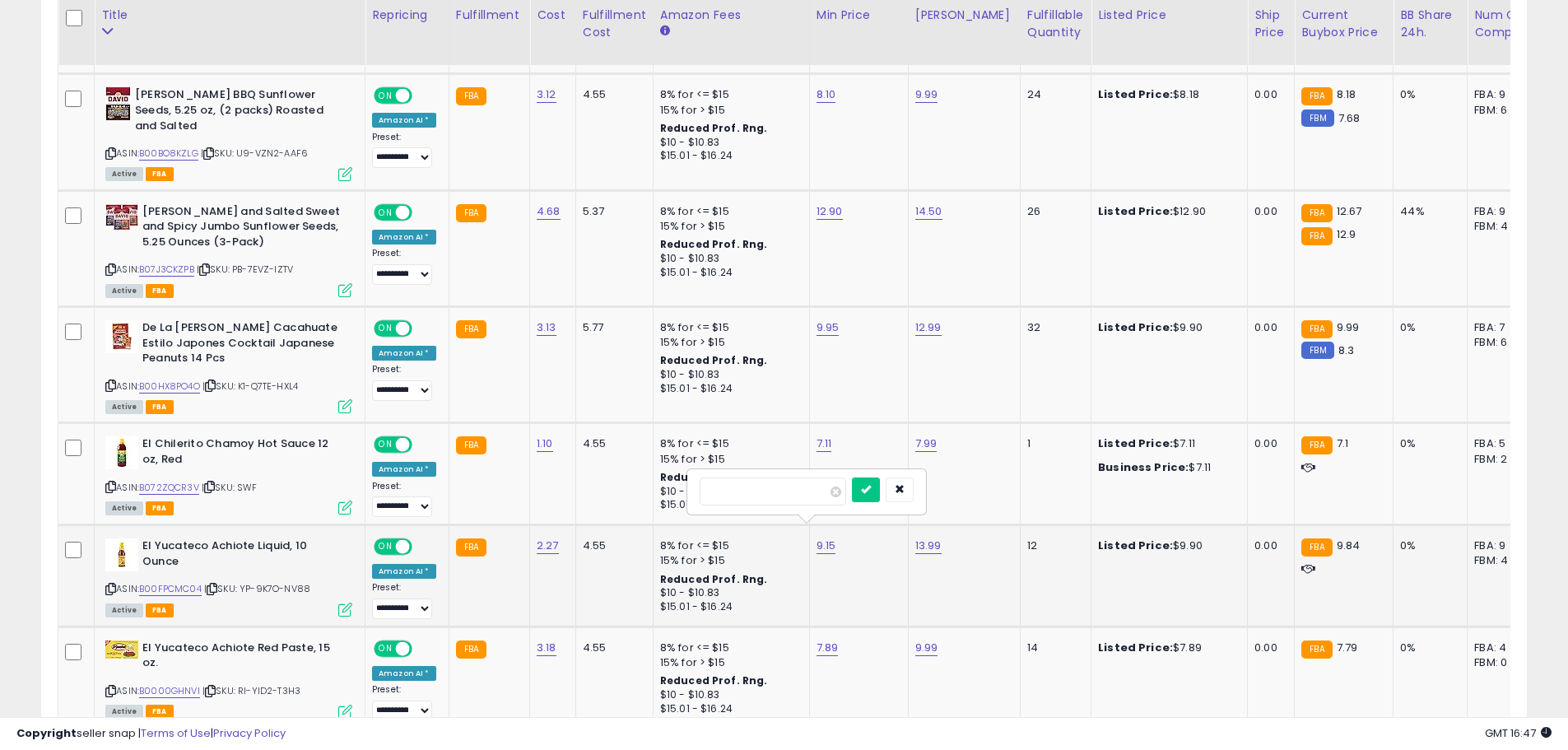 type on "****" 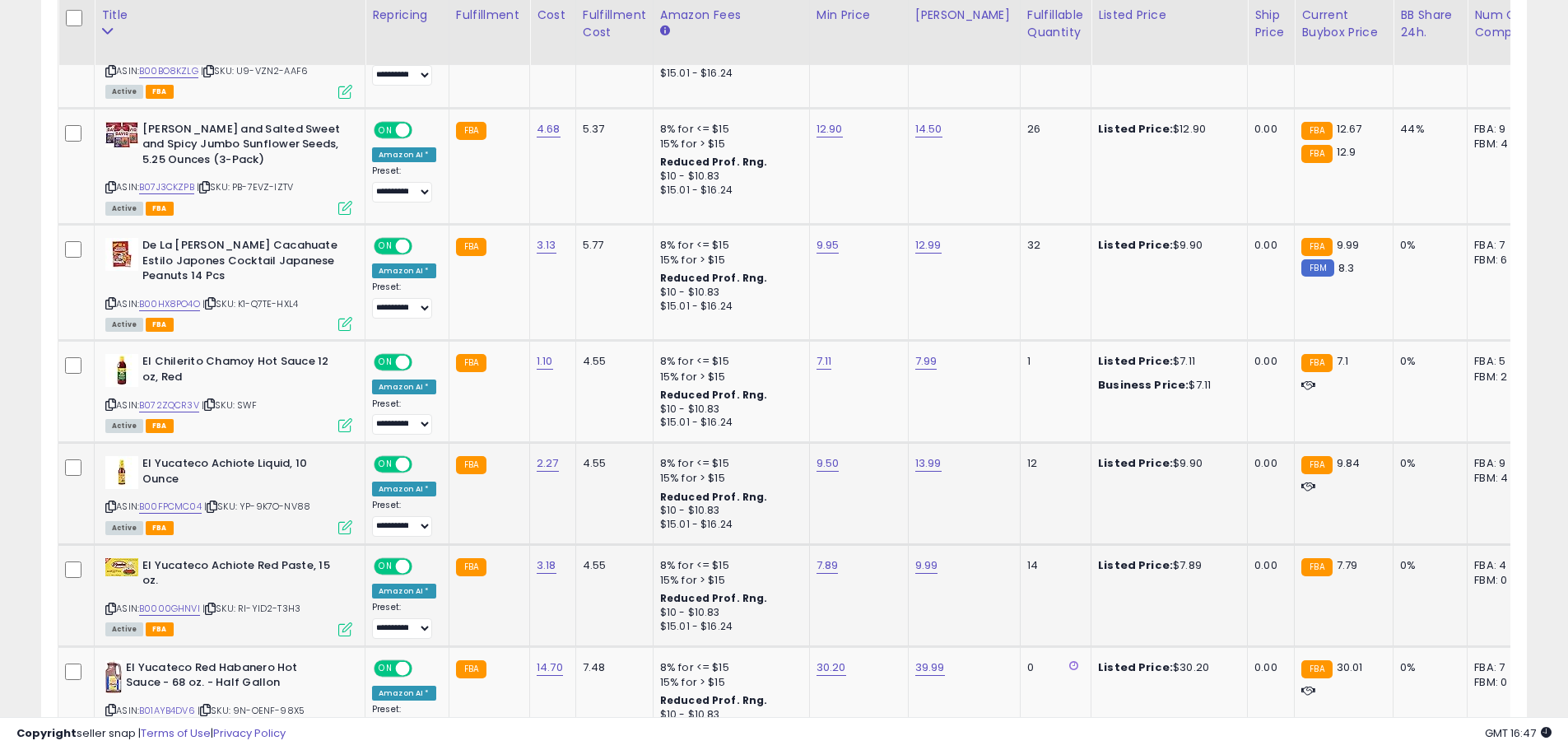 click at bounding box center [345, 629] 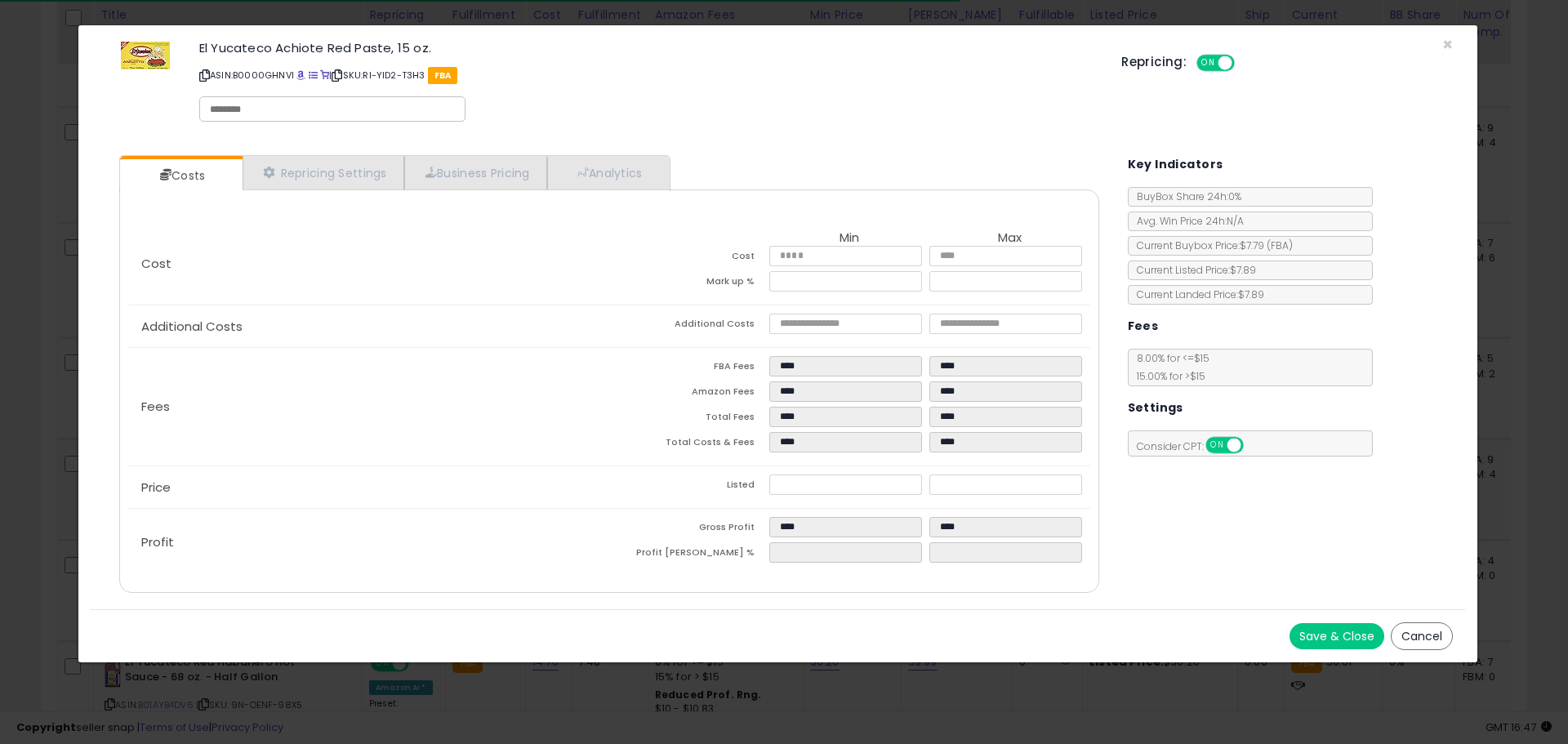 click on "Cancel" at bounding box center [1422, 636] 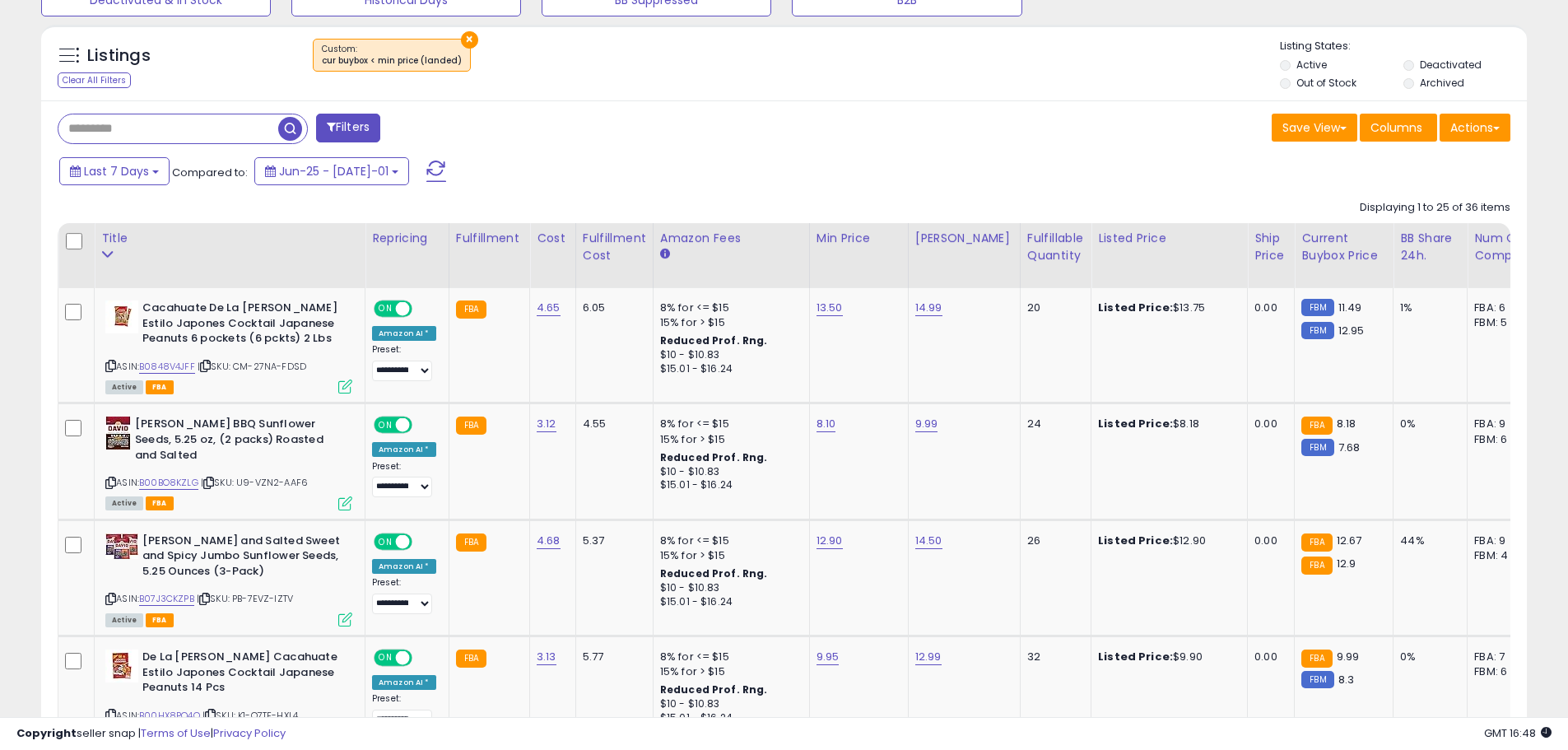 scroll, scrollTop: 247, scrollLeft: 0, axis: vertical 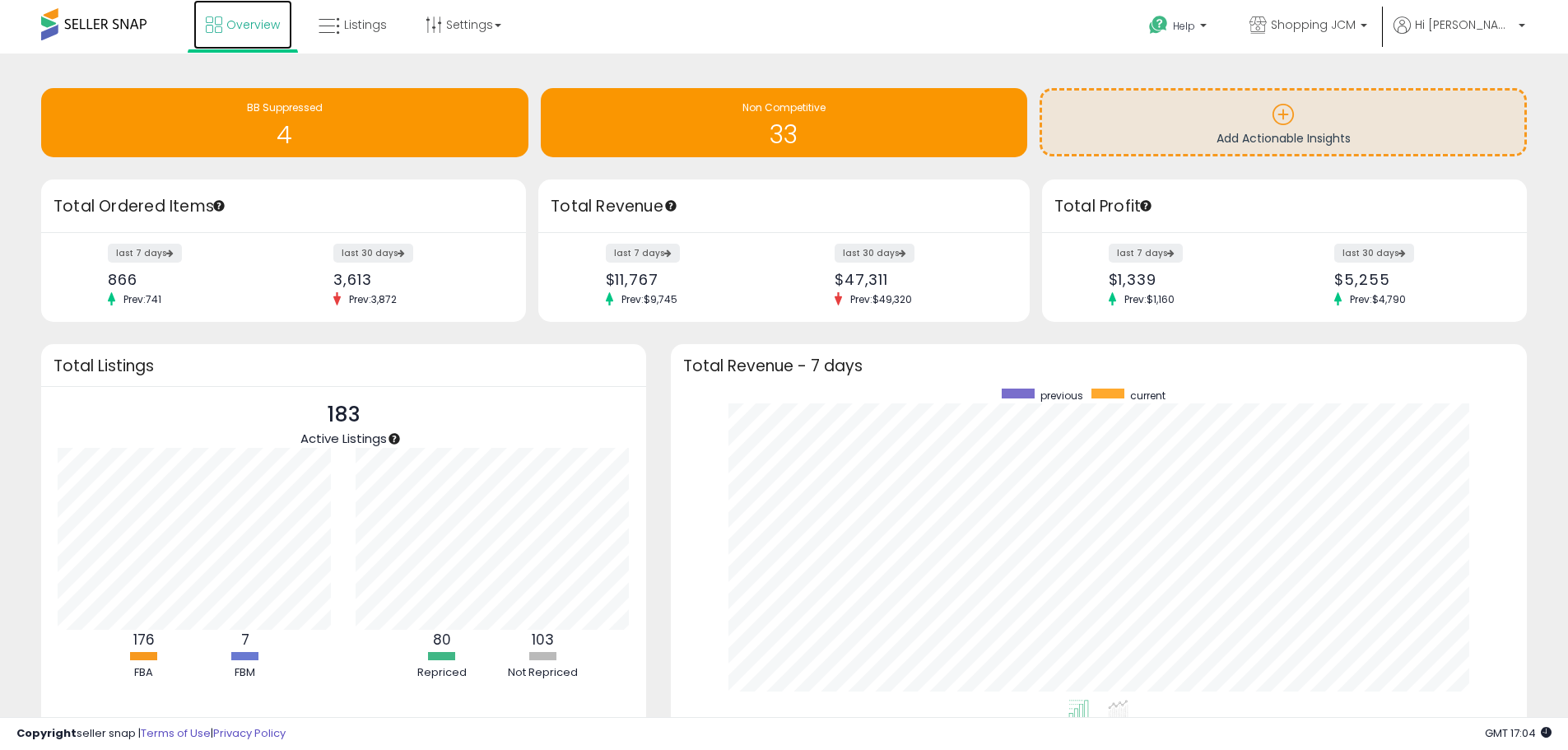 click on "Overview" at bounding box center (243, 25) 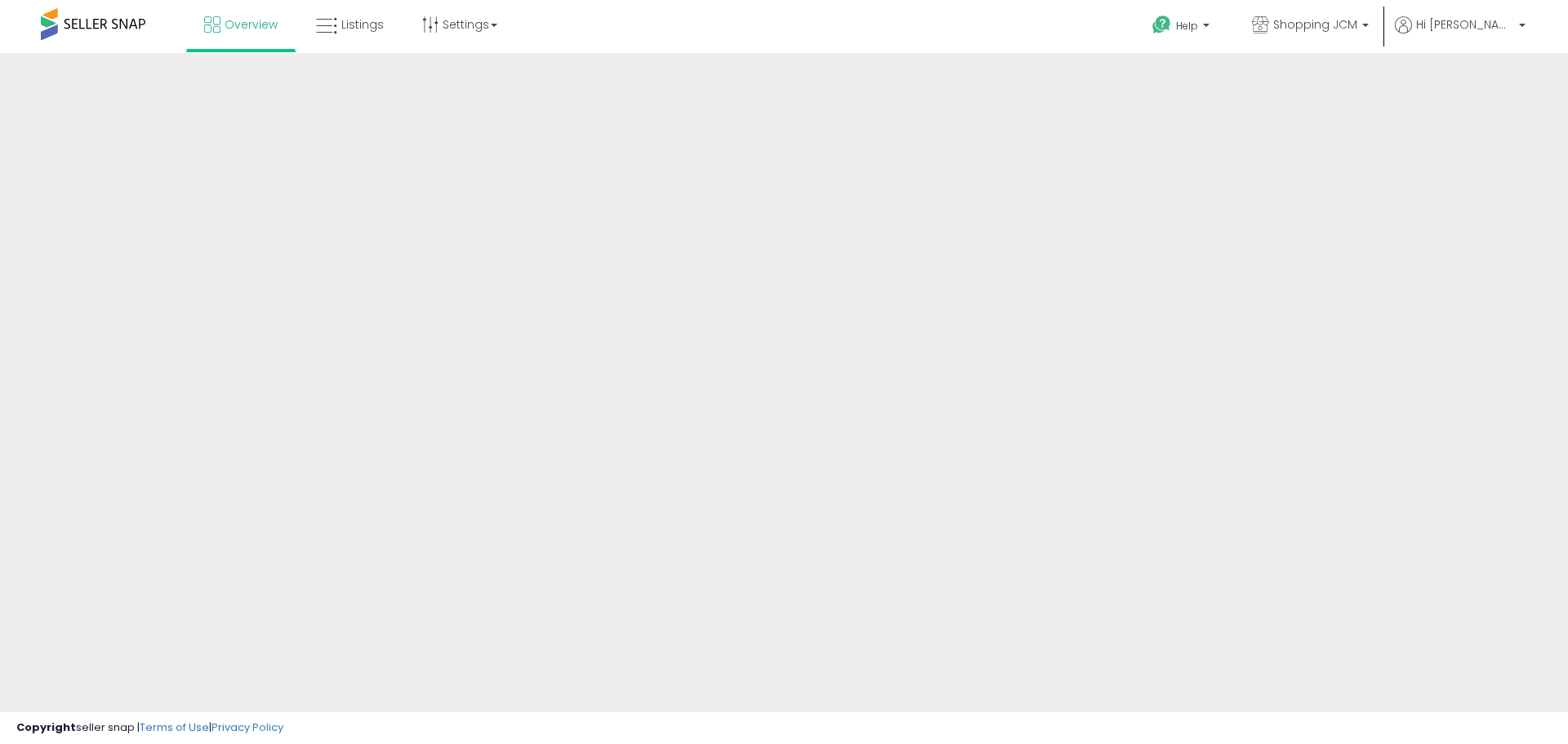 scroll, scrollTop: 0, scrollLeft: 0, axis: both 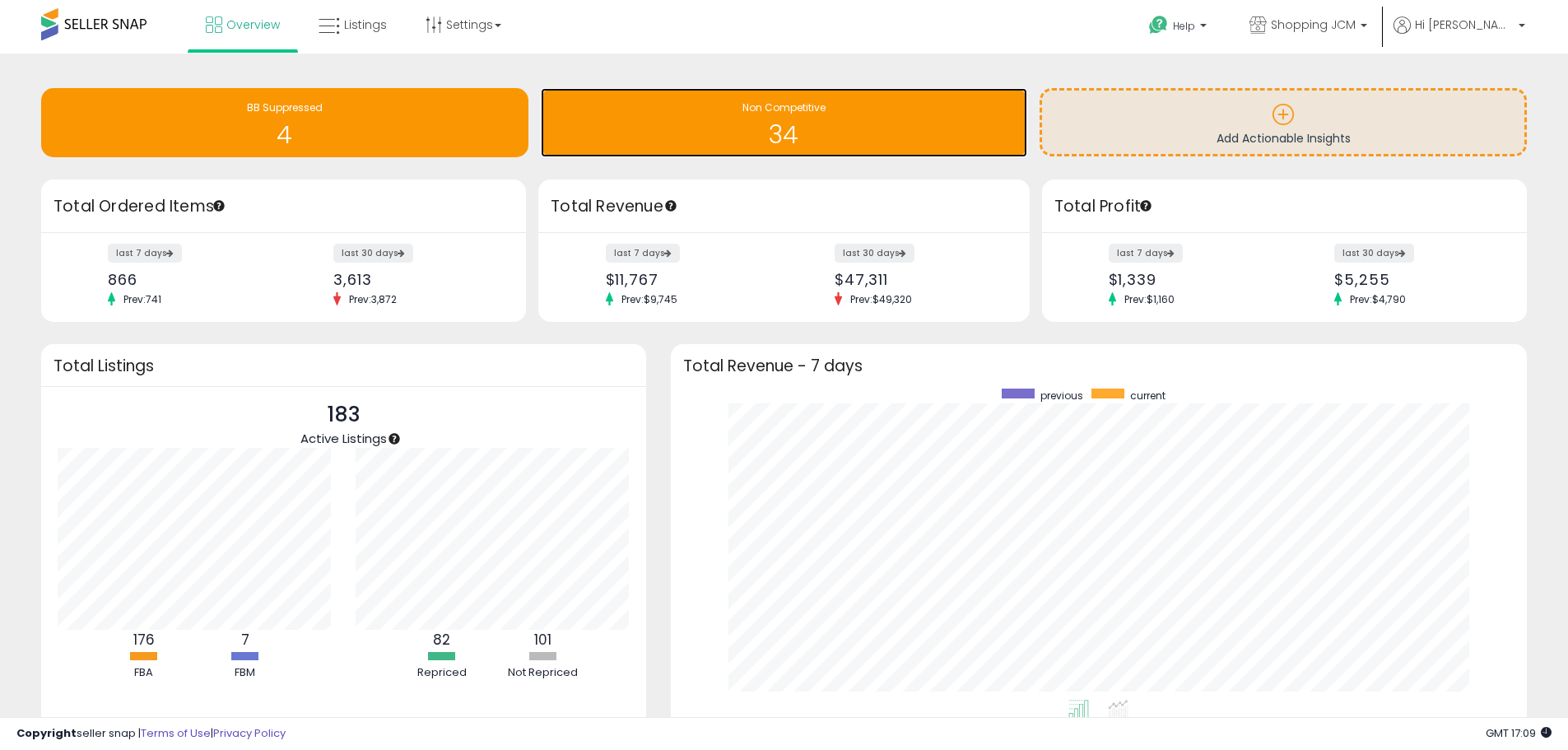 click on "Non Competitive
34" at bounding box center [784, 123] 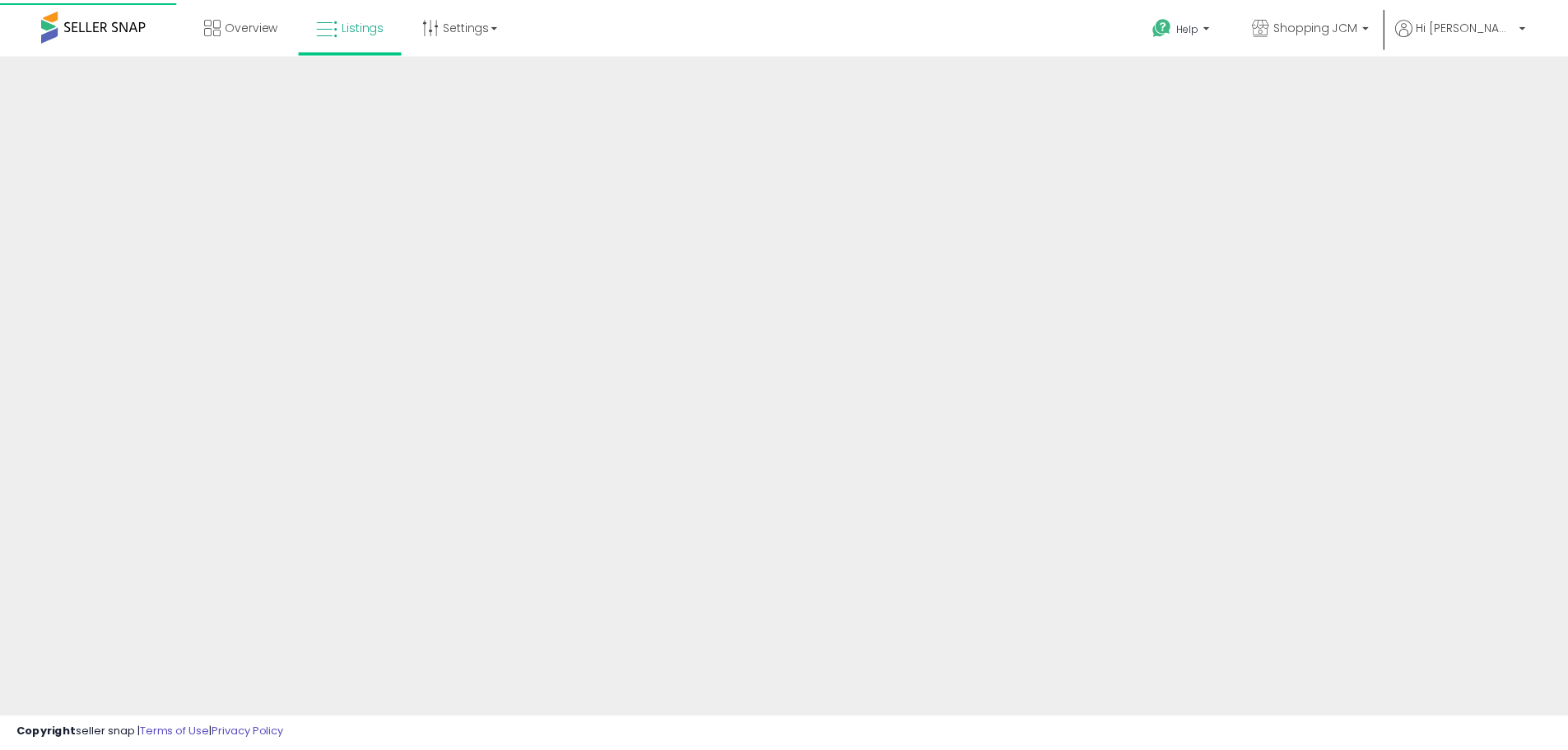 scroll, scrollTop: 0, scrollLeft: 0, axis: both 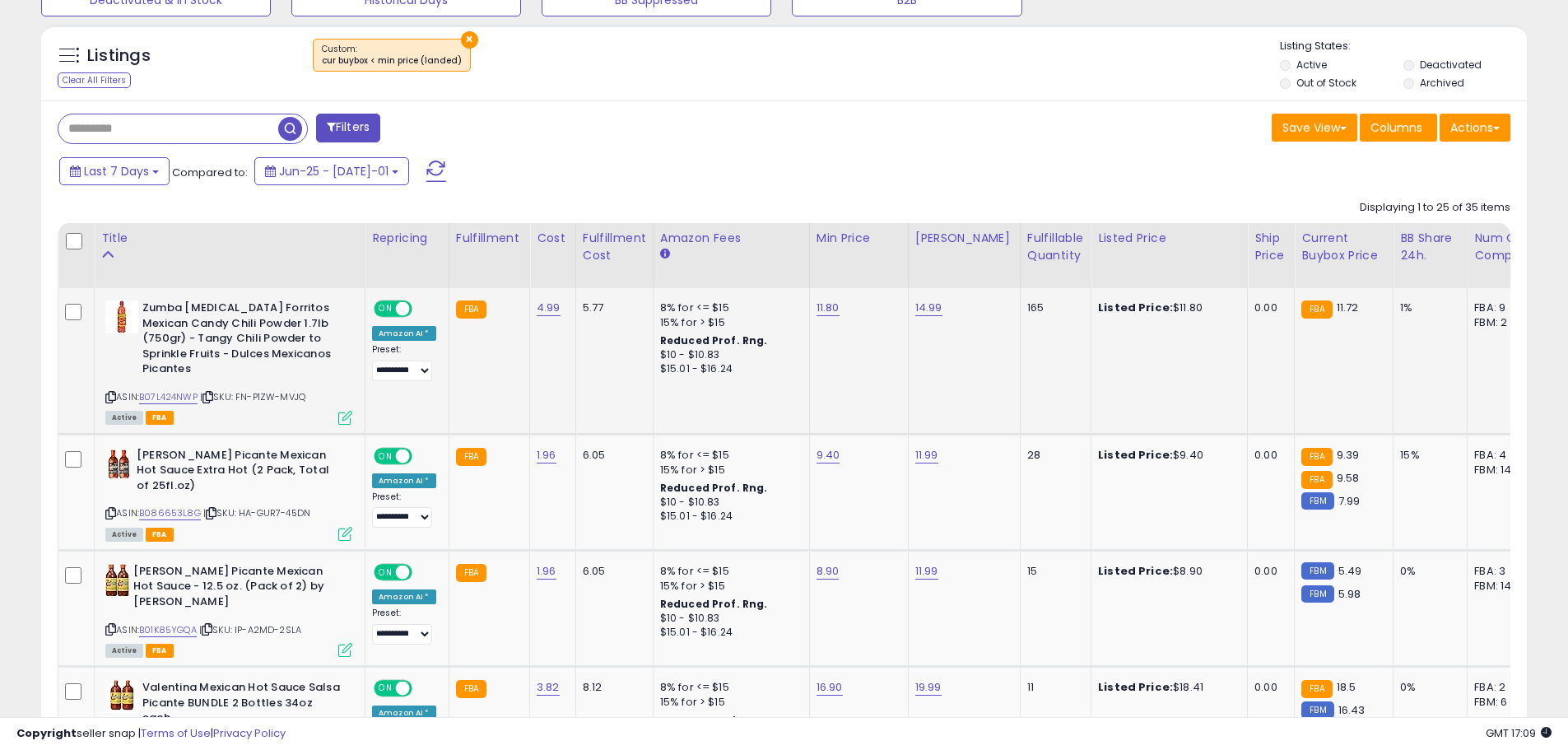 click at bounding box center [345, 417] 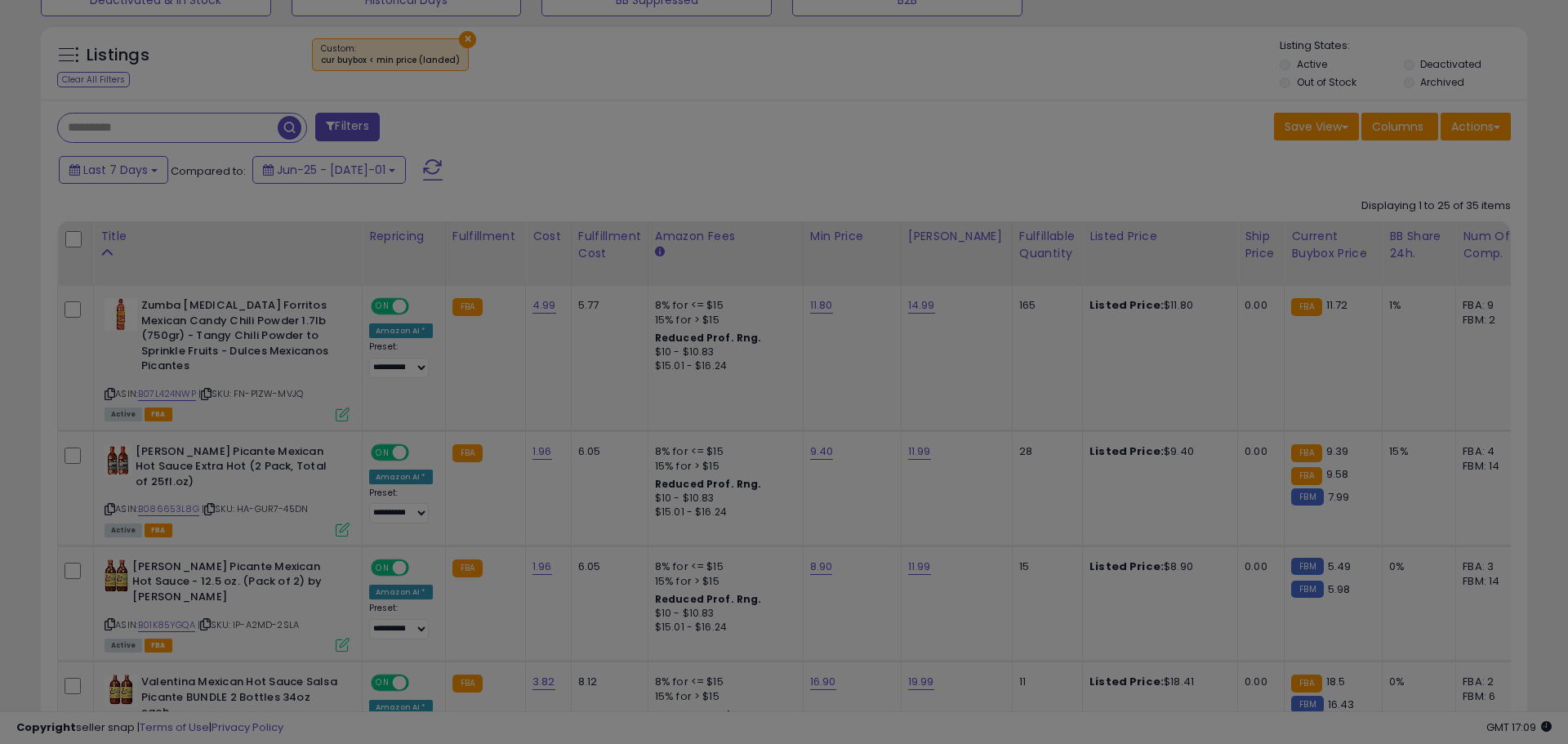 scroll, scrollTop: 816350, scrollLeft: 815804, axis: both 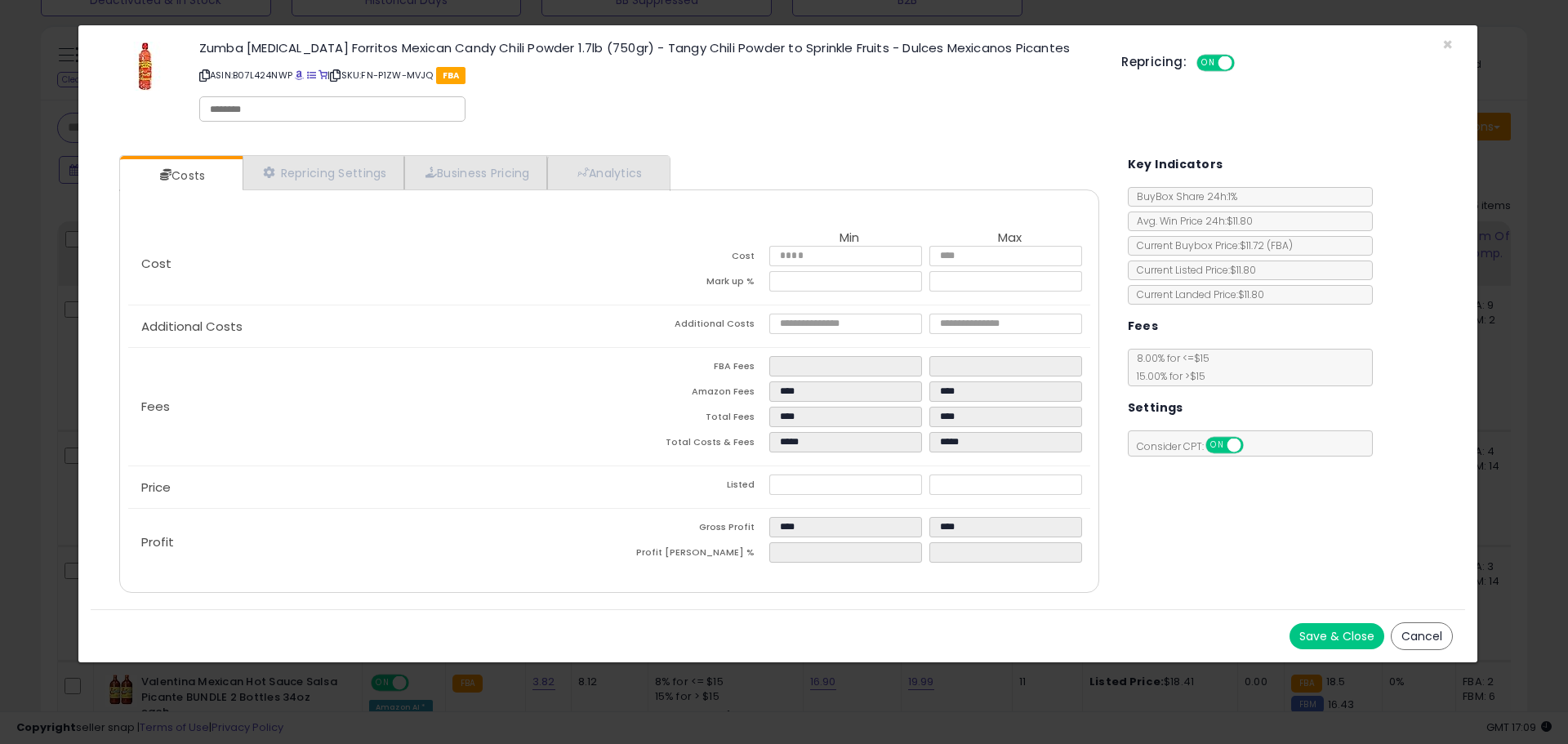 click on "Cancel" at bounding box center (1422, 636) 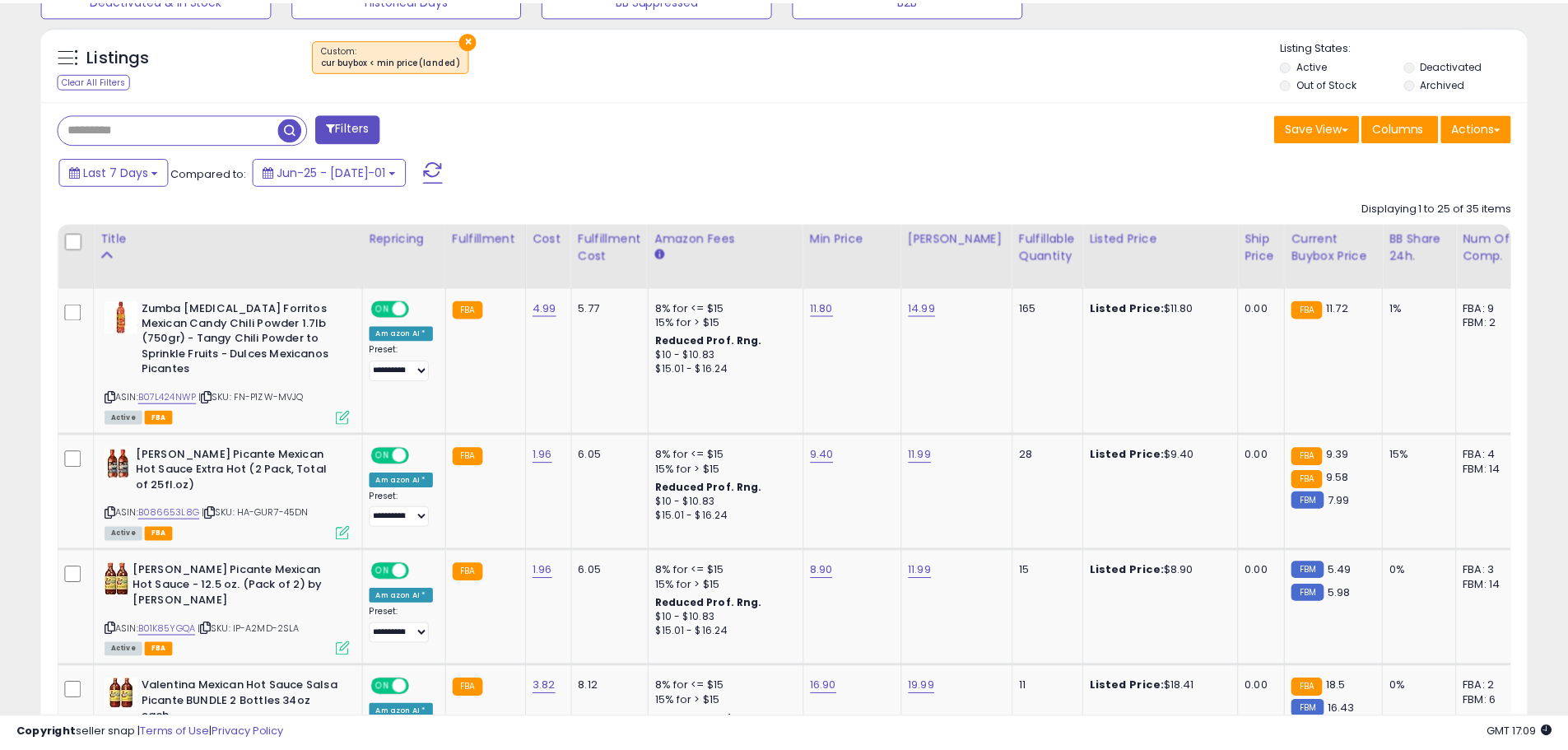 scroll, scrollTop: 338, scrollLeft: 862, axis: both 